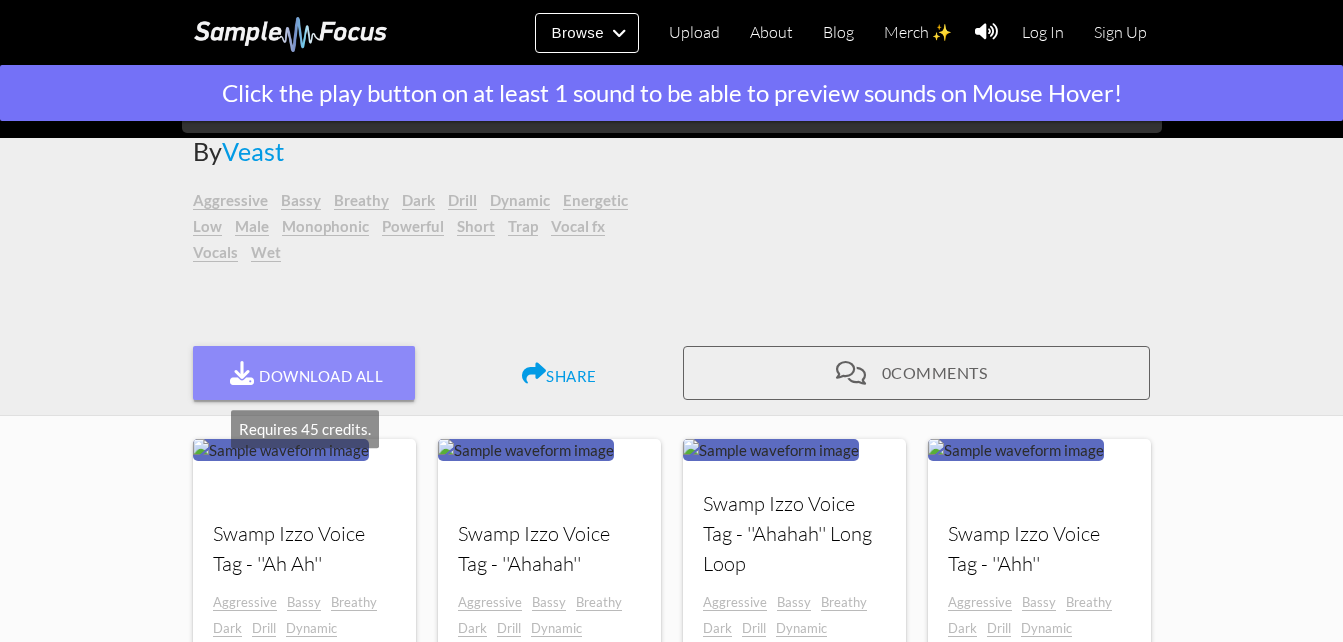 scroll, scrollTop: 198, scrollLeft: 0, axis: vertical 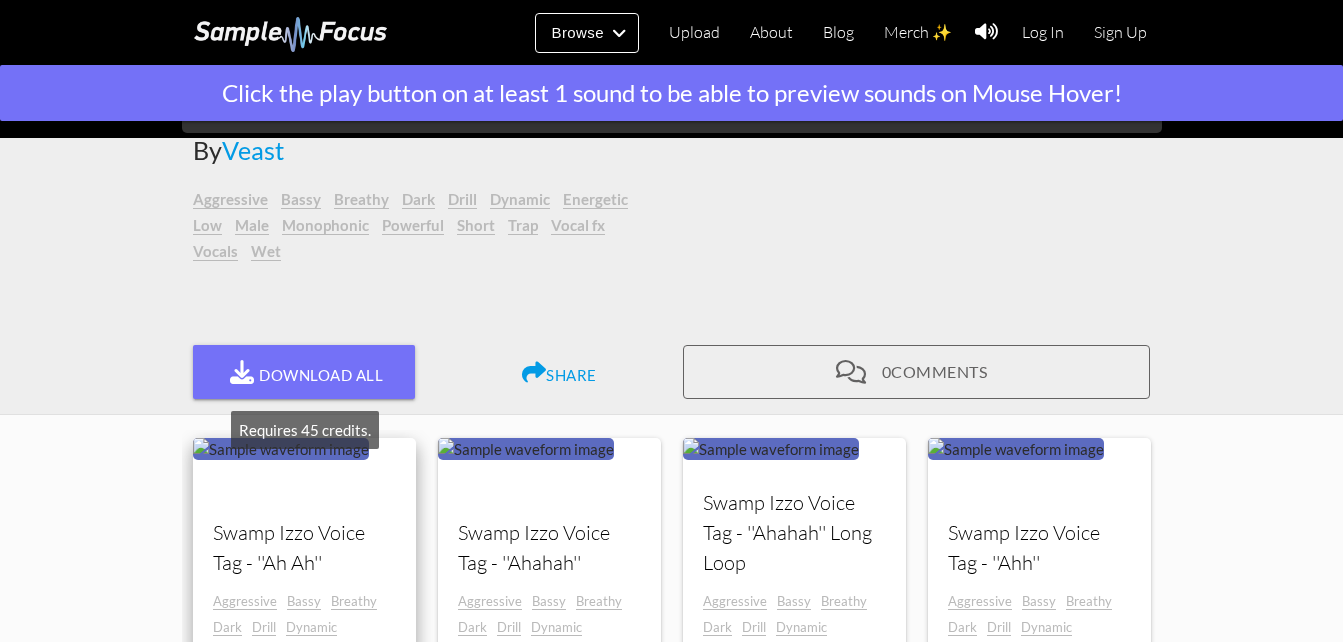 click on "Swamp Izzo Voice Tag - ''Ah Ah''" at bounding box center (304, 548) 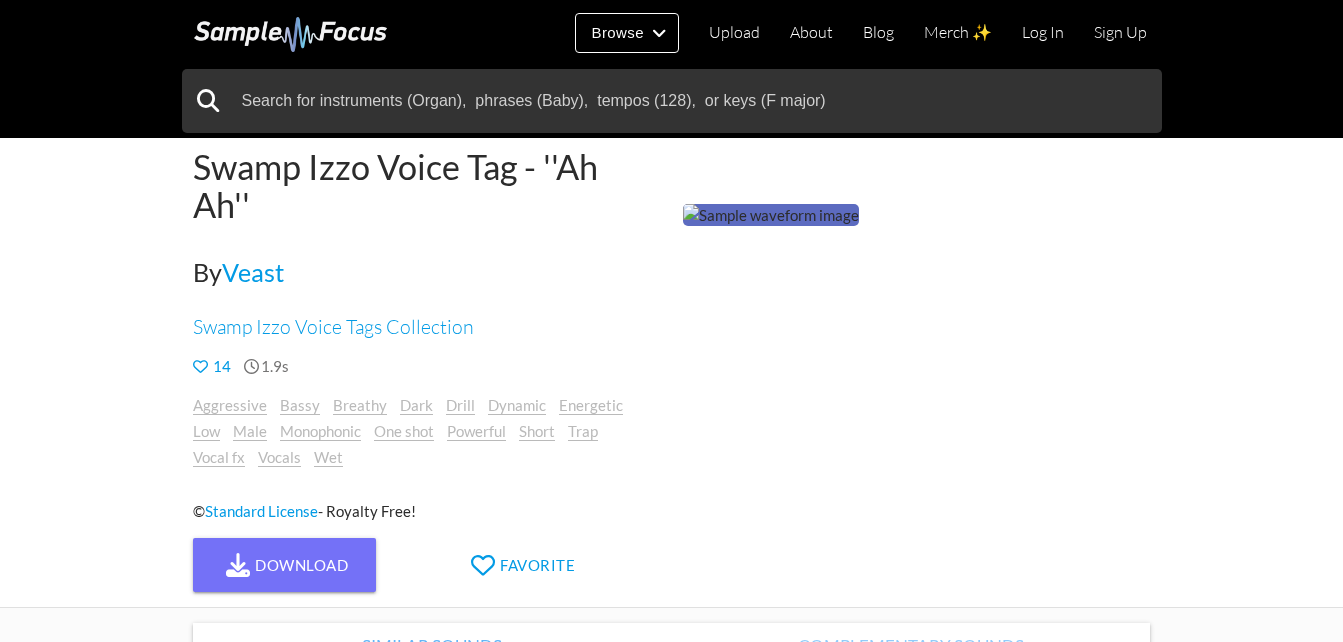 scroll, scrollTop: 68, scrollLeft: 0, axis: vertical 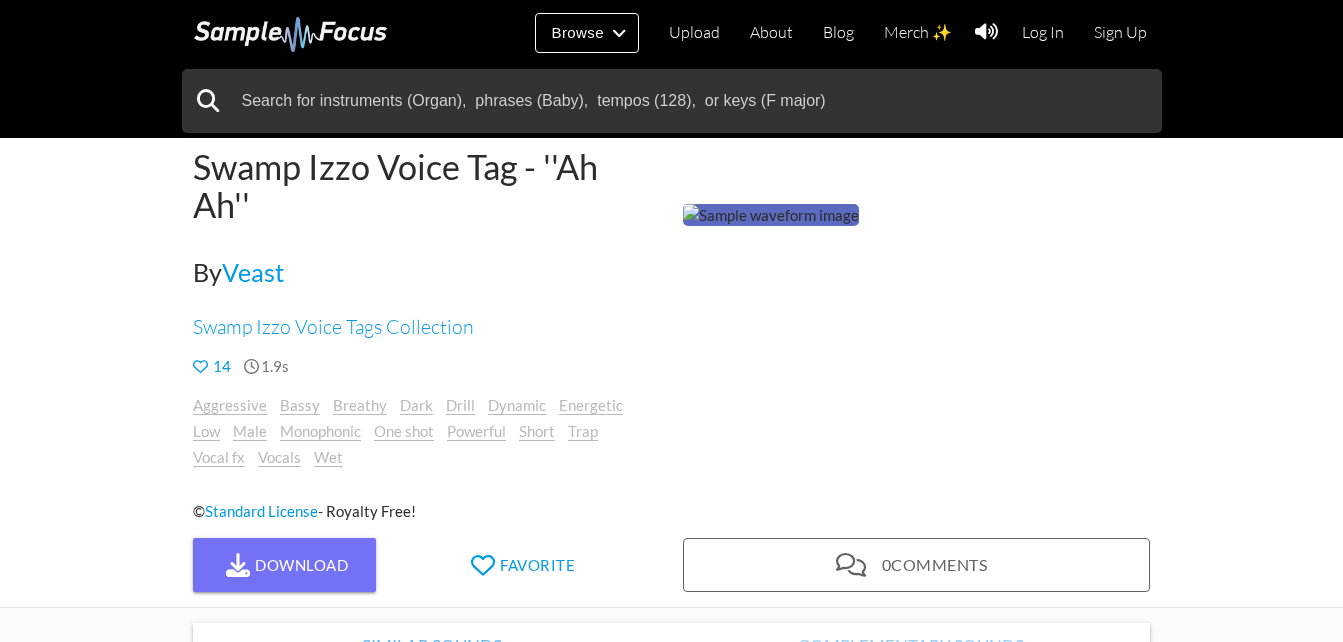 click at bounding box center [771, 215] 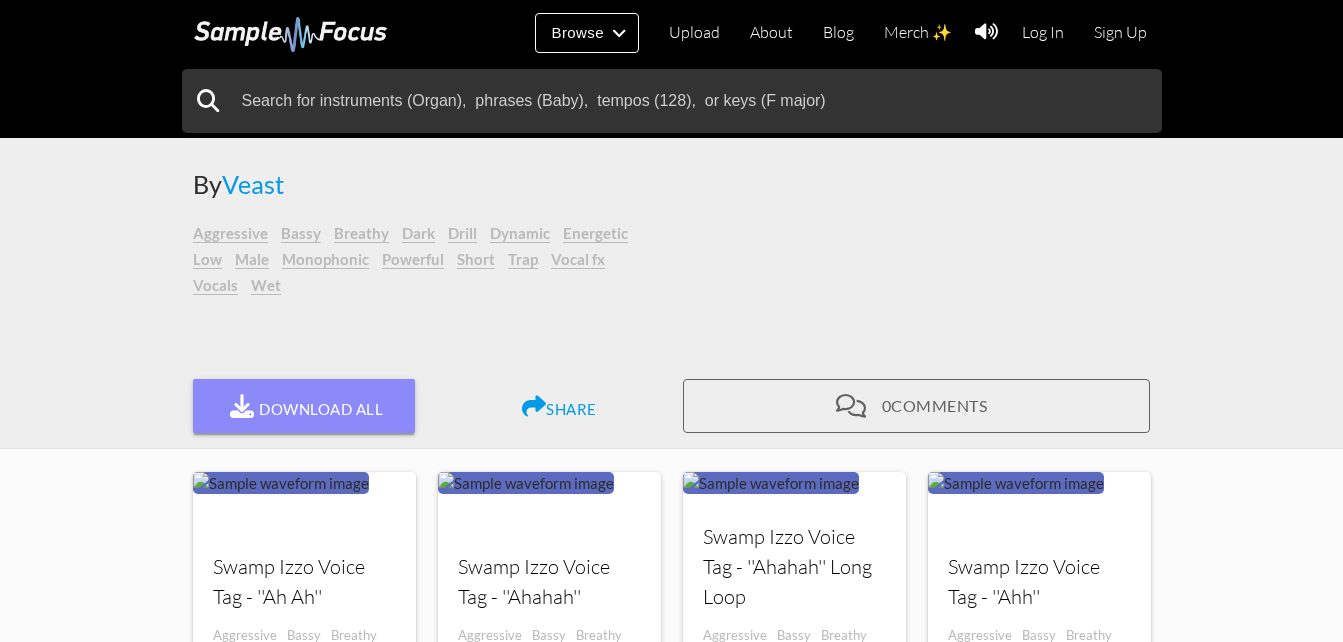 scroll, scrollTop: 163, scrollLeft: 0, axis: vertical 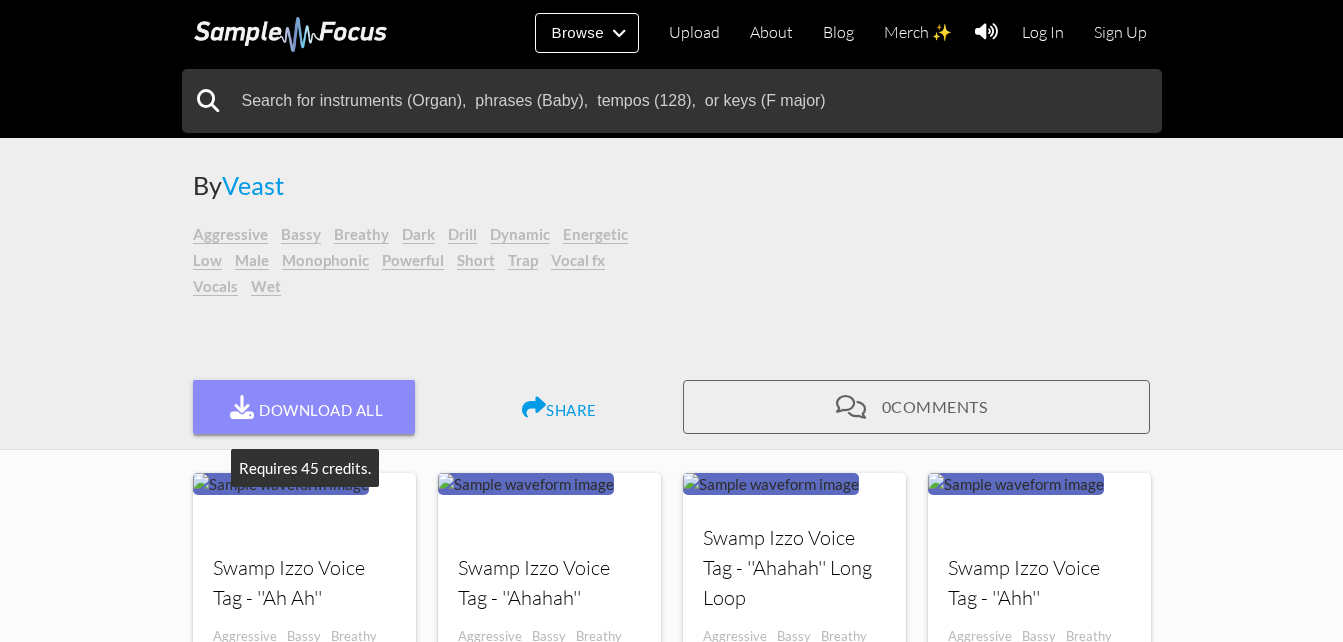 click on "Download All" at bounding box center [304, 407] 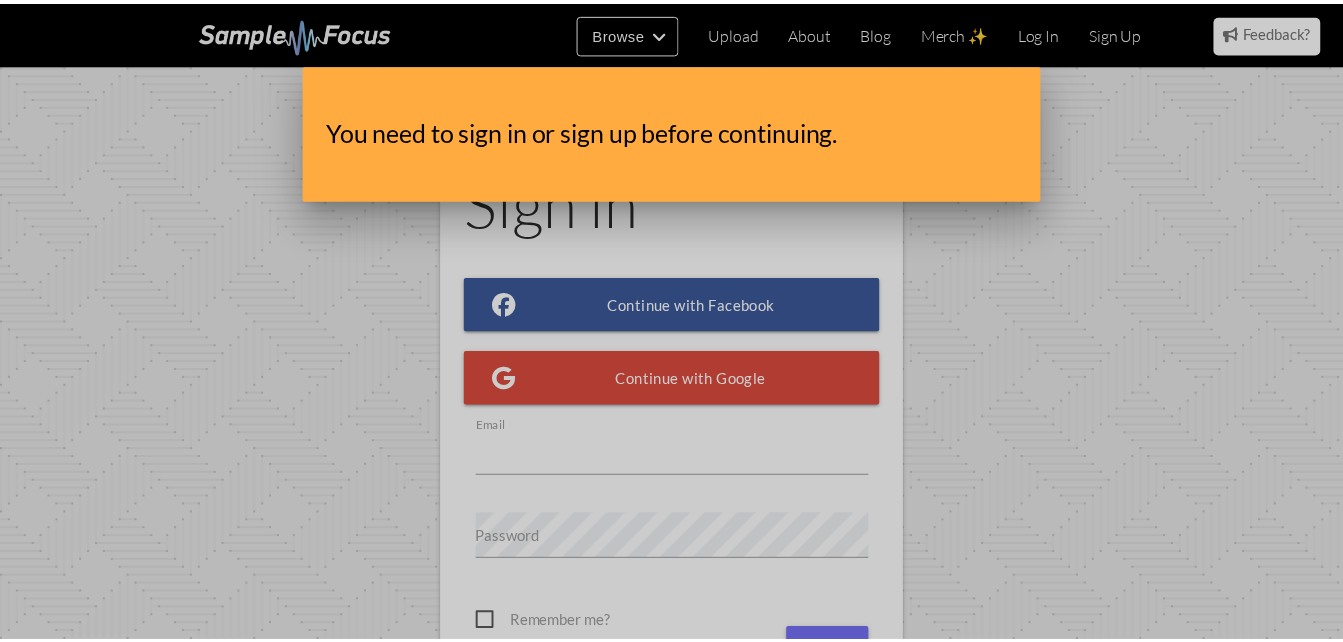 scroll, scrollTop: 0, scrollLeft: 0, axis: both 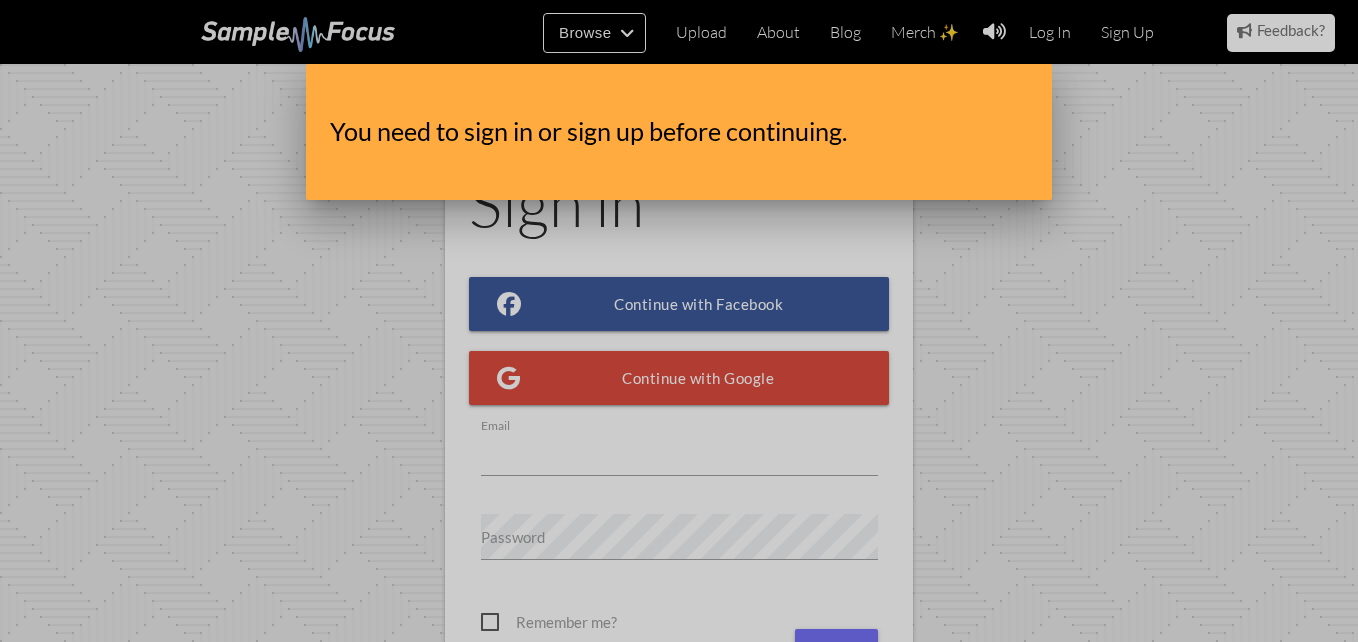 click at bounding box center (679, 241) 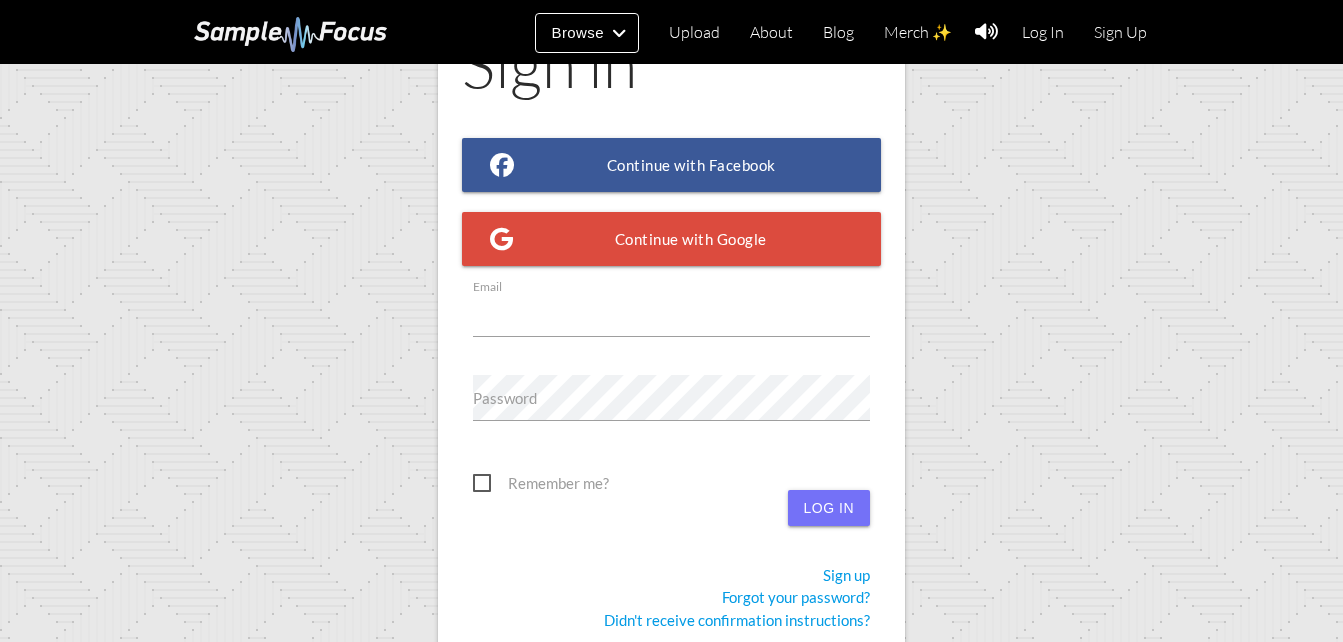 scroll, scrollTop: 167, scrollLeft: 0, axis: vertical 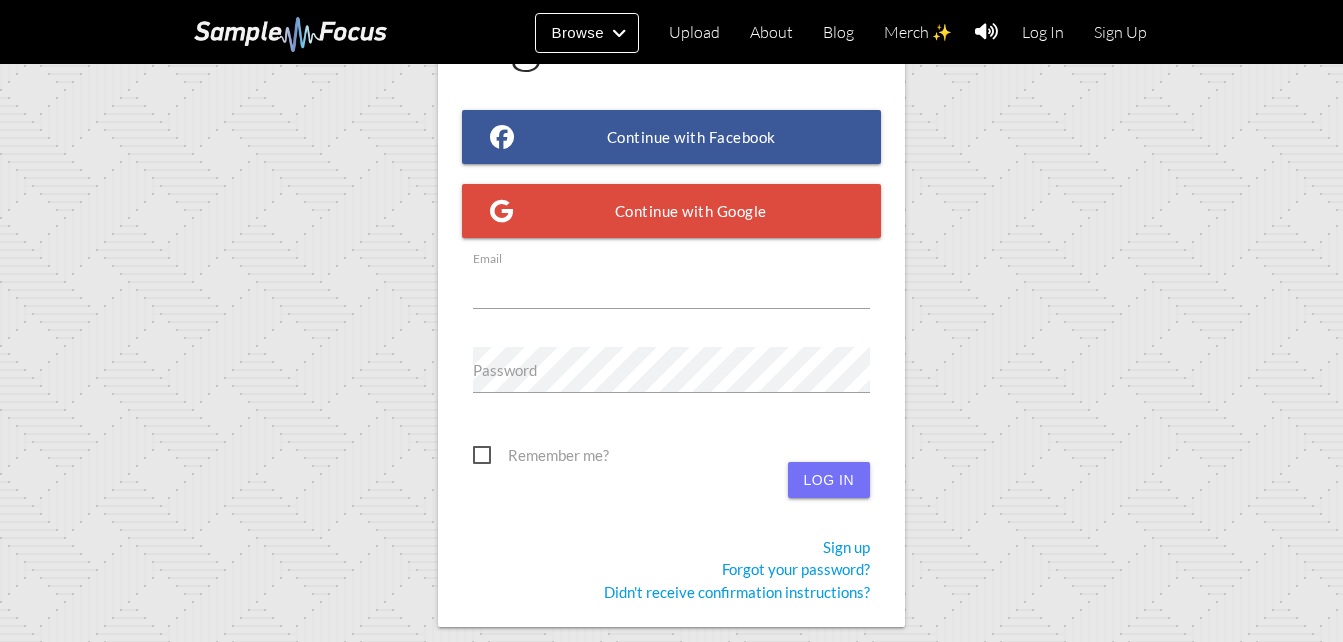 click on "Sign up" at bounding box center [846, 547] 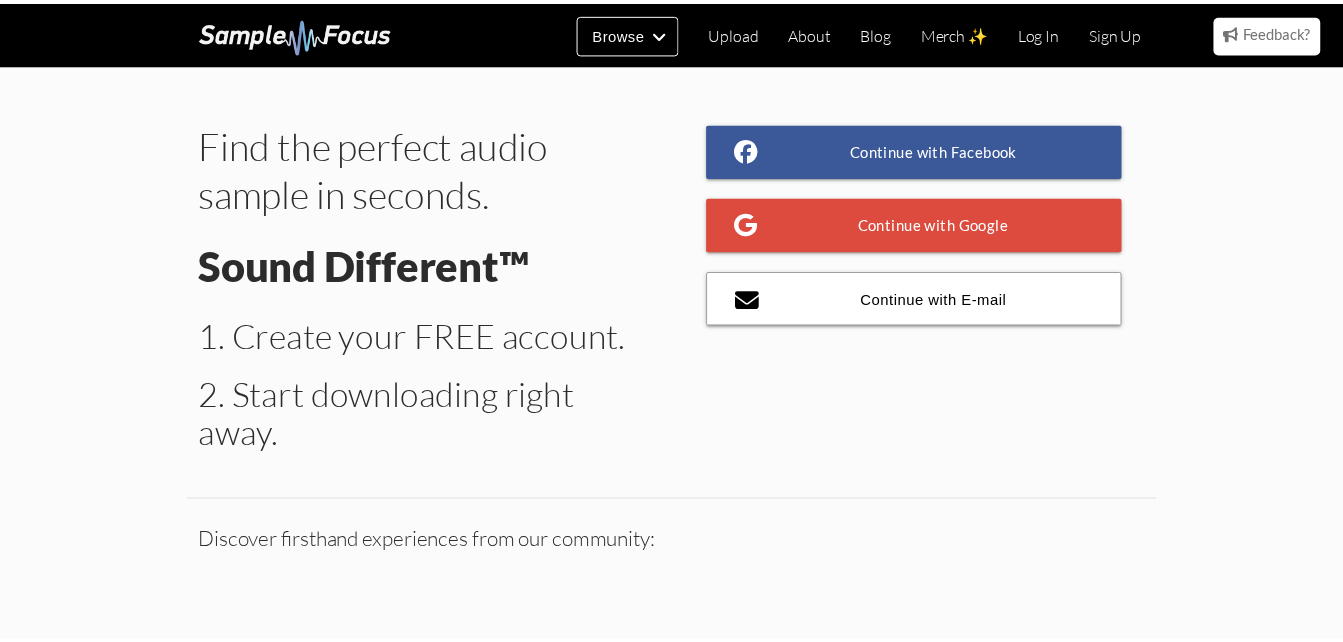 scroll, scrollTop: 0, scrollLeft: 0, axis: both 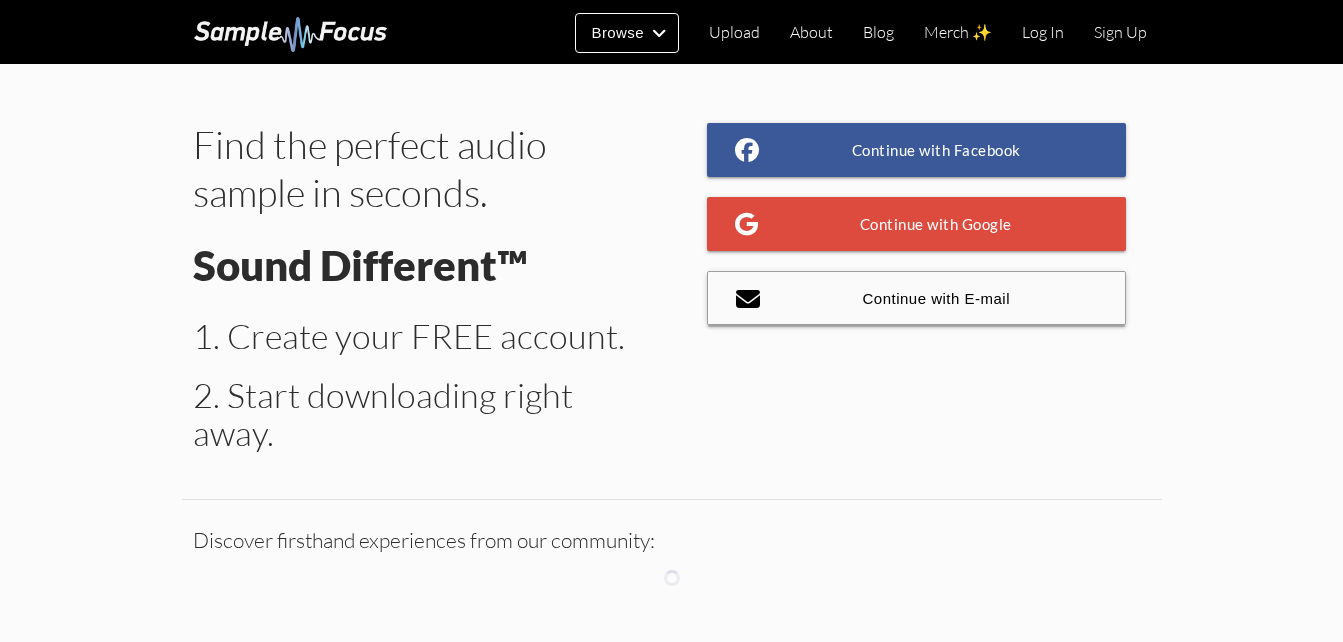 click on "Continue with E-mail" at bounding box center (917, 298) 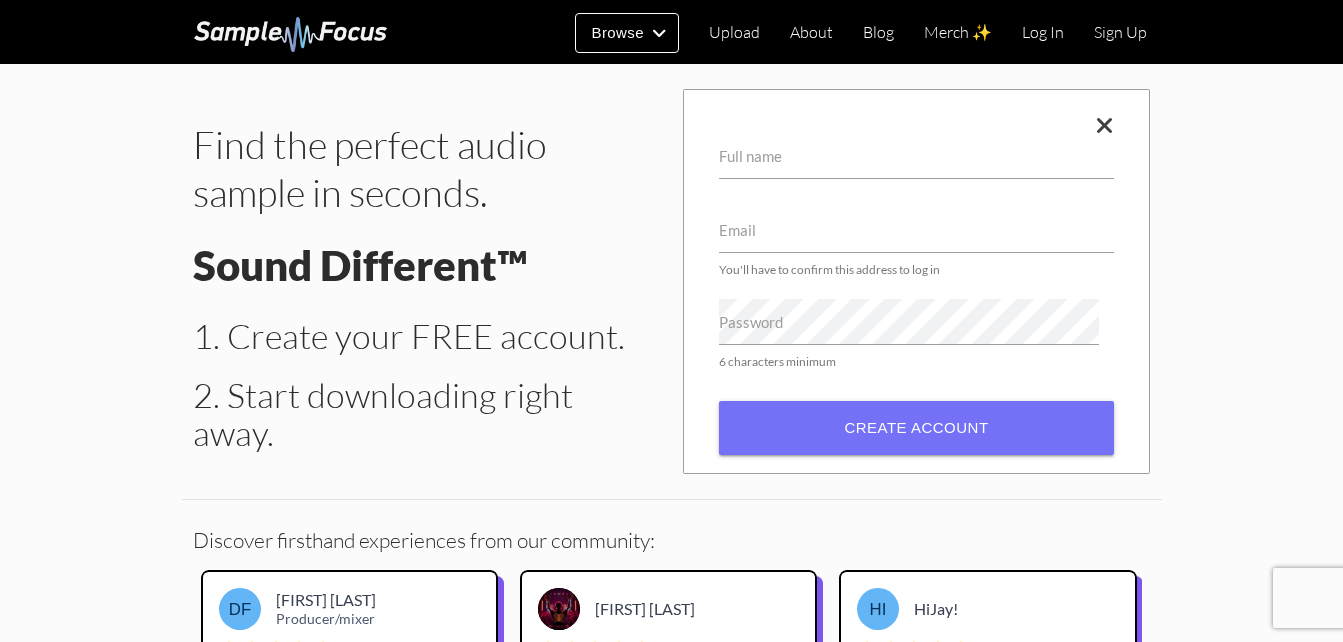 click at bounding box center (1105, 126) 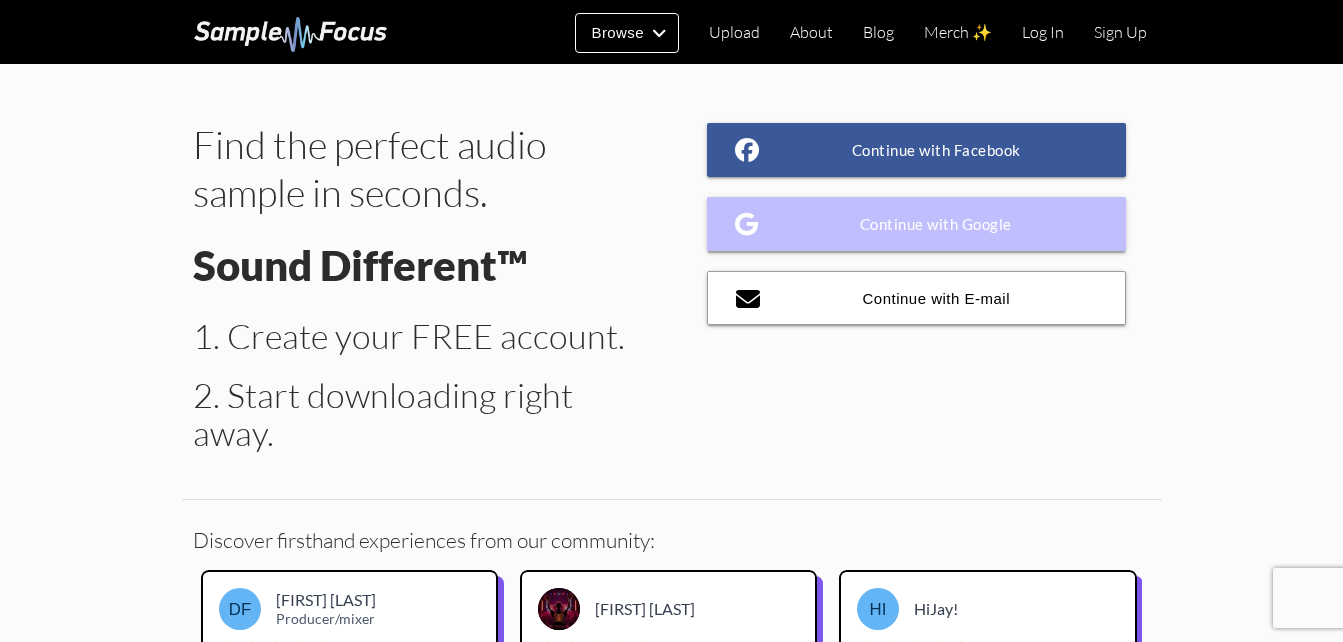 click on "Continue with Google" at bounding box center [917, 224] 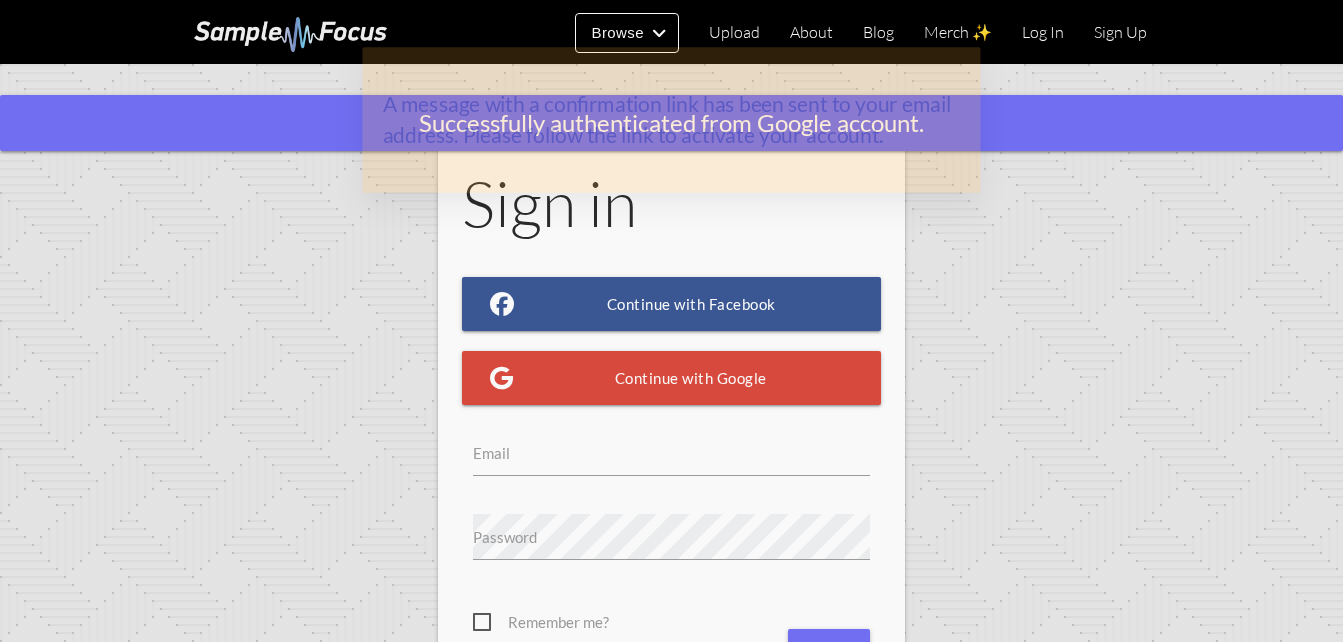 scroll, scrollTop: 0, scrollLeft: 0, axis: both 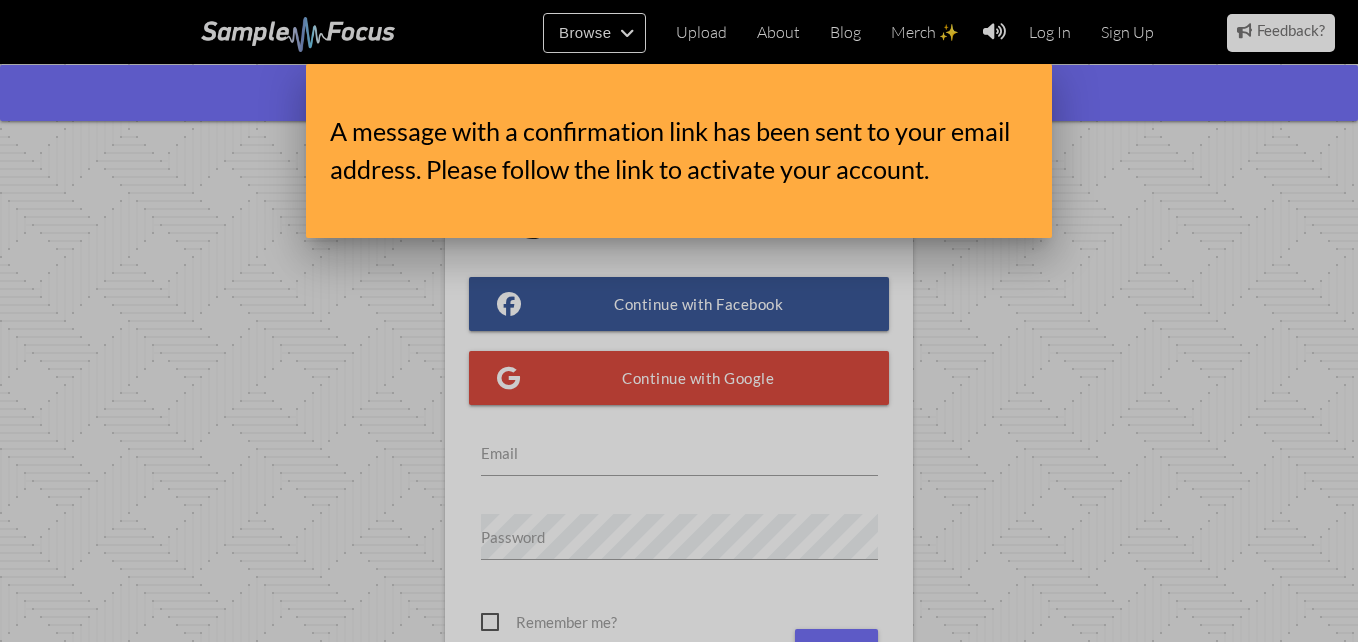 click at bounding box center [679, 241] 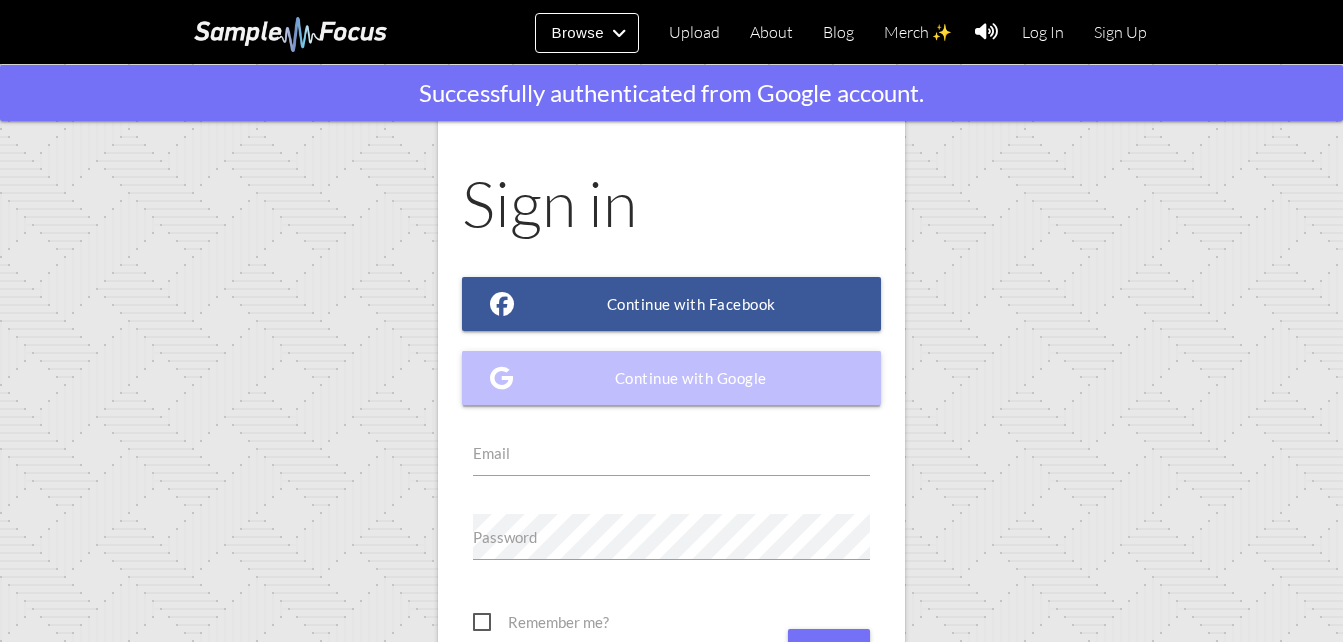 click on "Continue with Google" at bounding box center (672, 378) 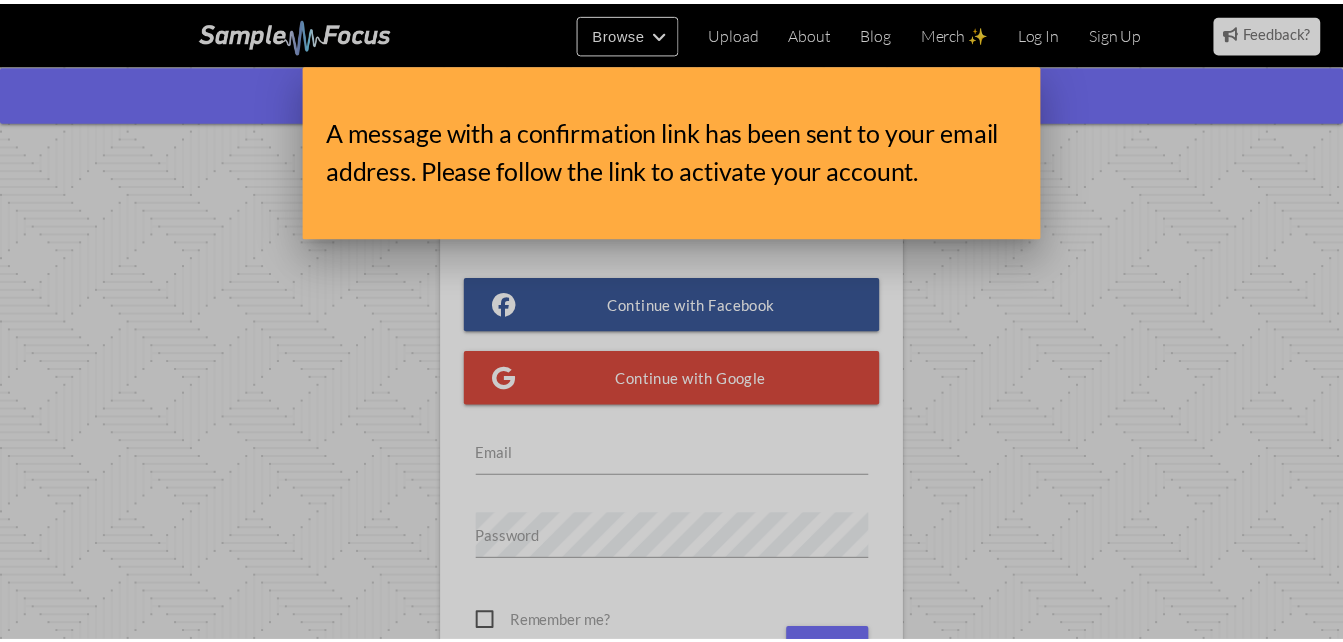 scroll, scrollTop: 0, scrollLeft: 0, axis: both 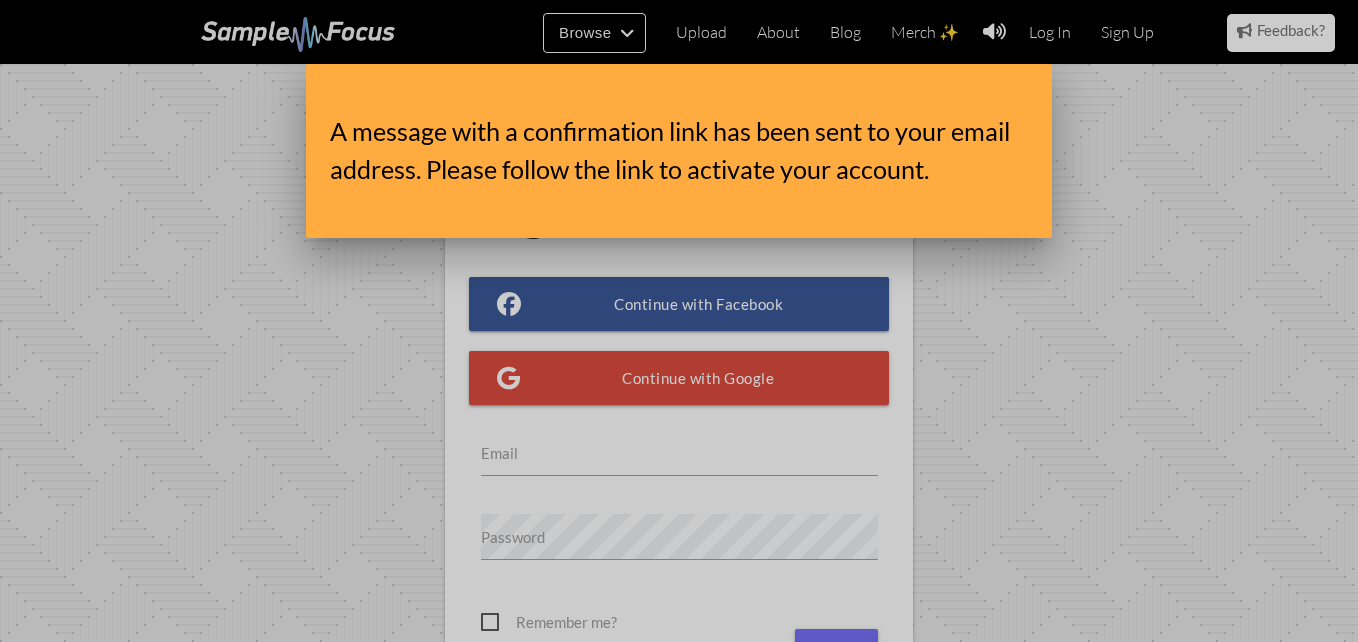 click at bounding box center [679, 241] 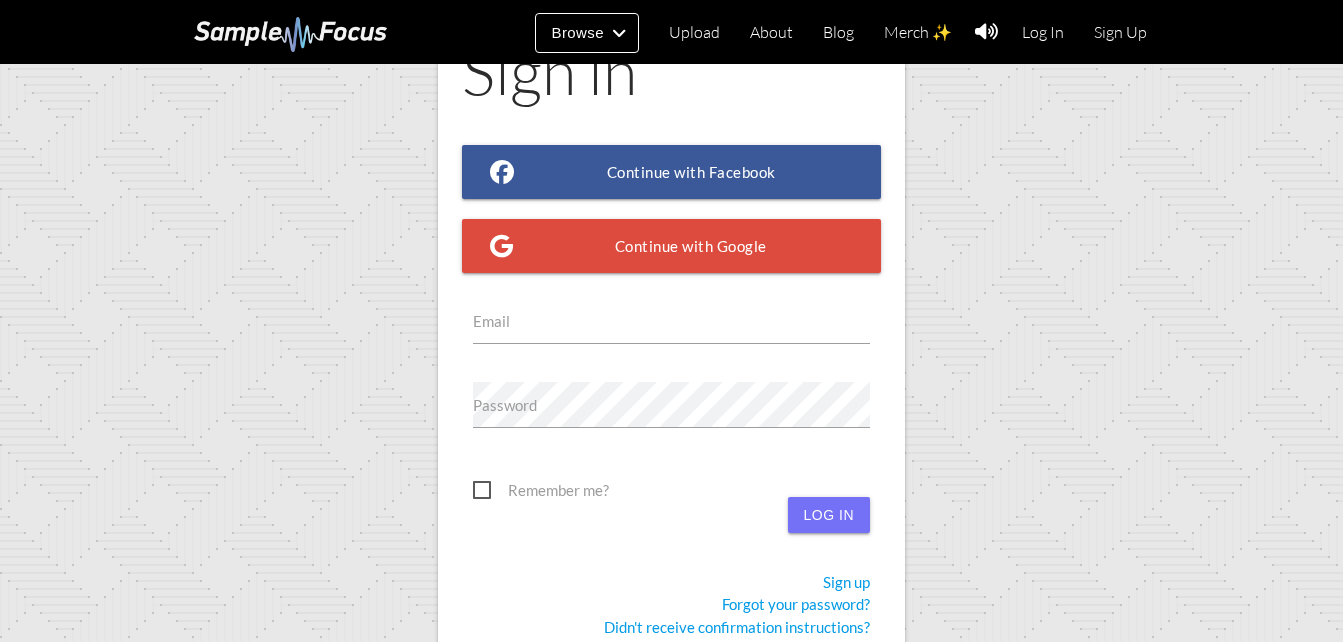 scroll, scrollTop: 166, scrollLeft: 0, axis: vertical 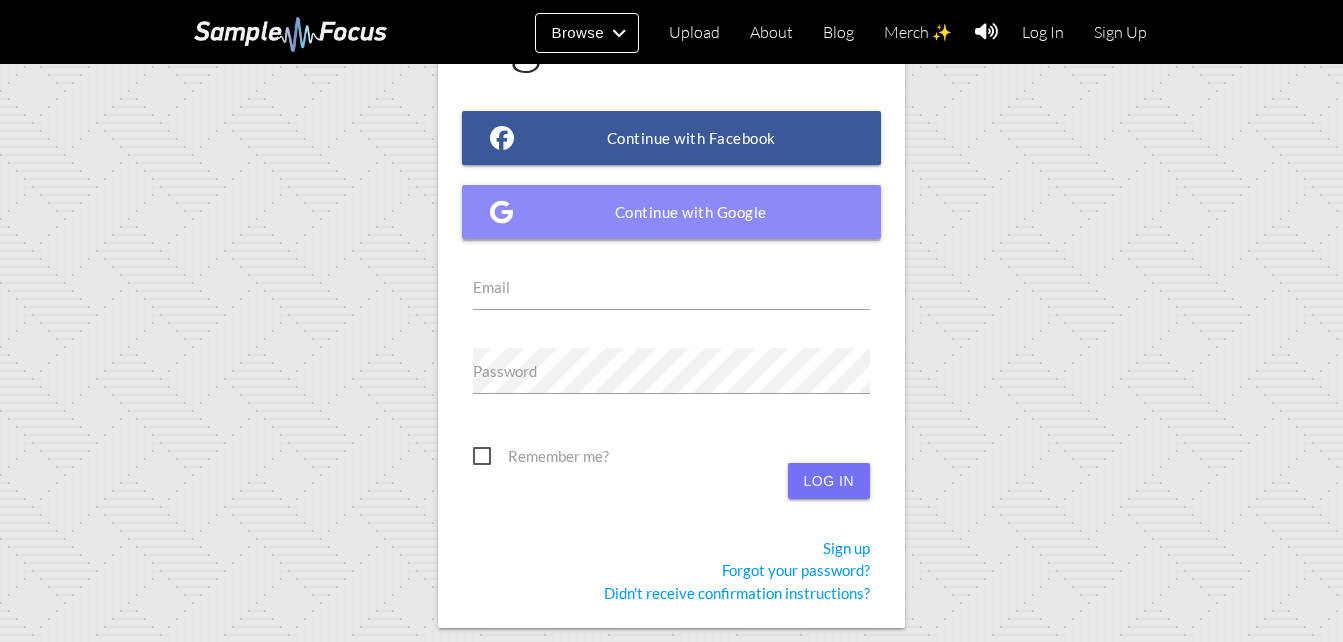 click on "Continue with Google" at bounding box center (672, 212) 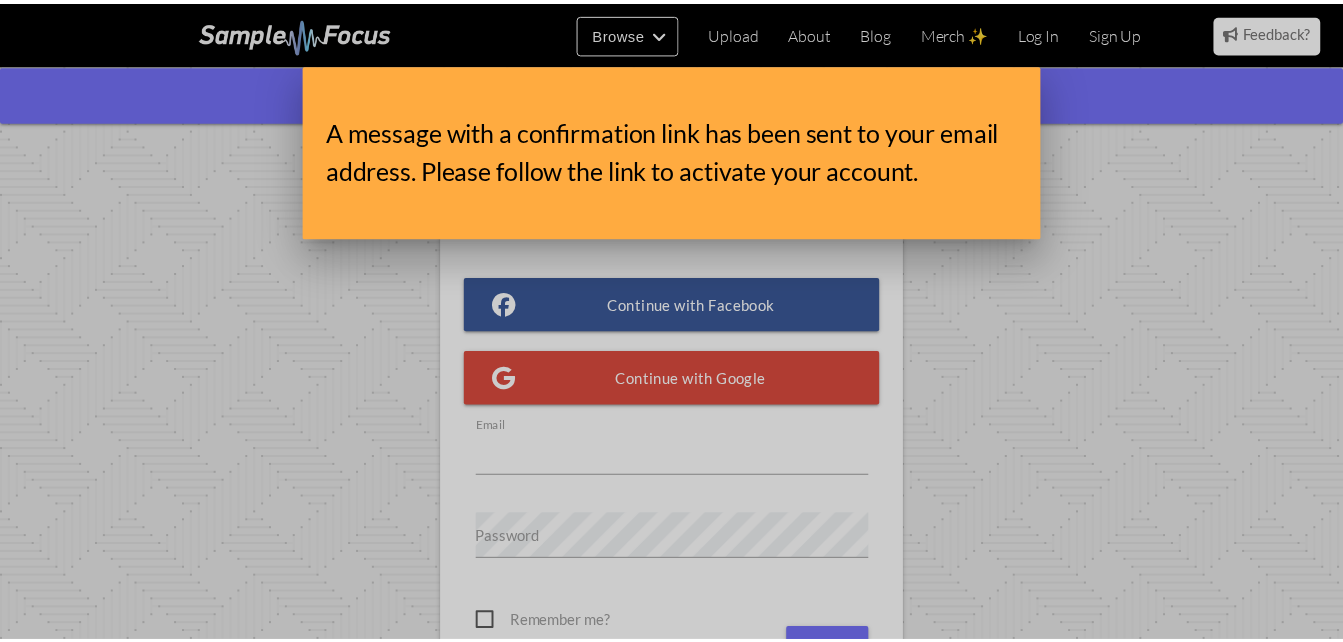 scroll, scrollTop: 0, scrollLeft: 0, axis: both 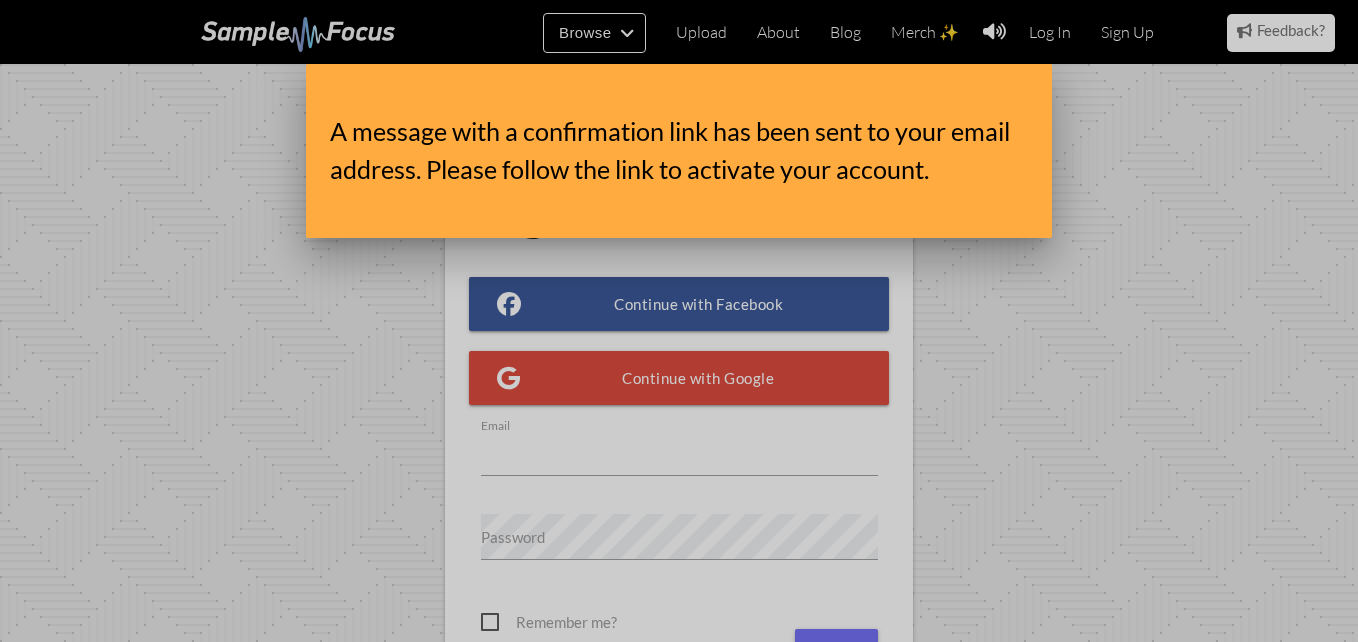 click at bounding box center (679, 241) 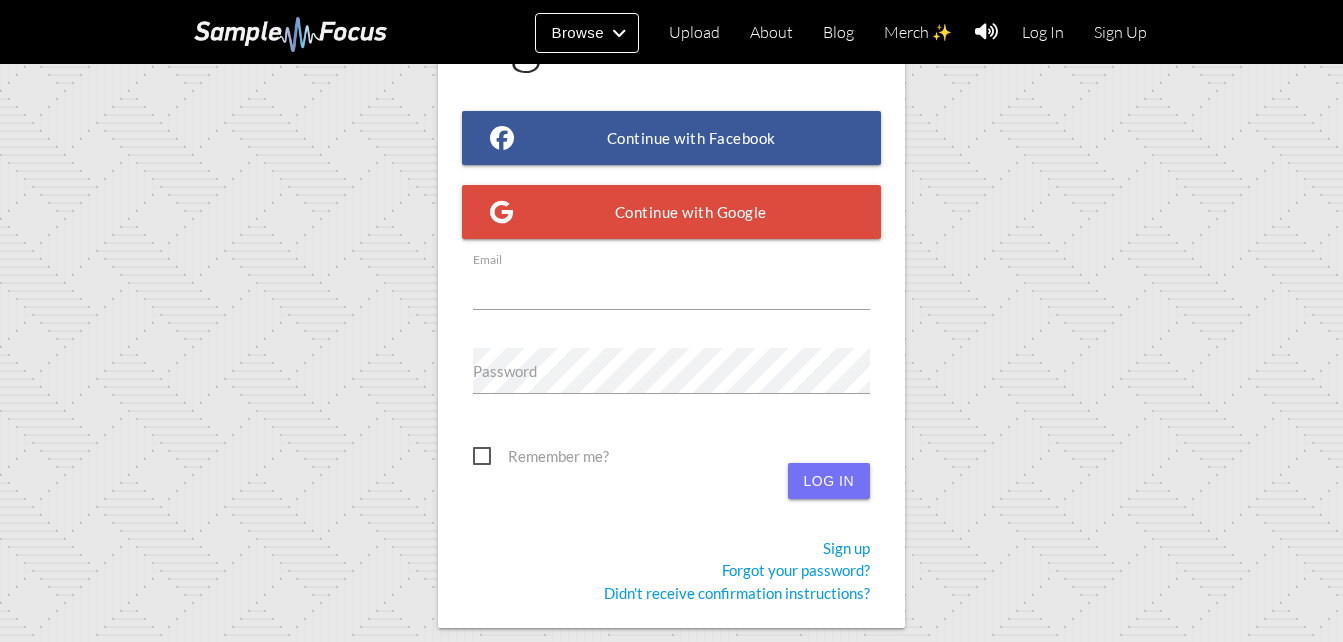 scroll, scrollTop: 167, scrollLeft: 0, axis: vertical 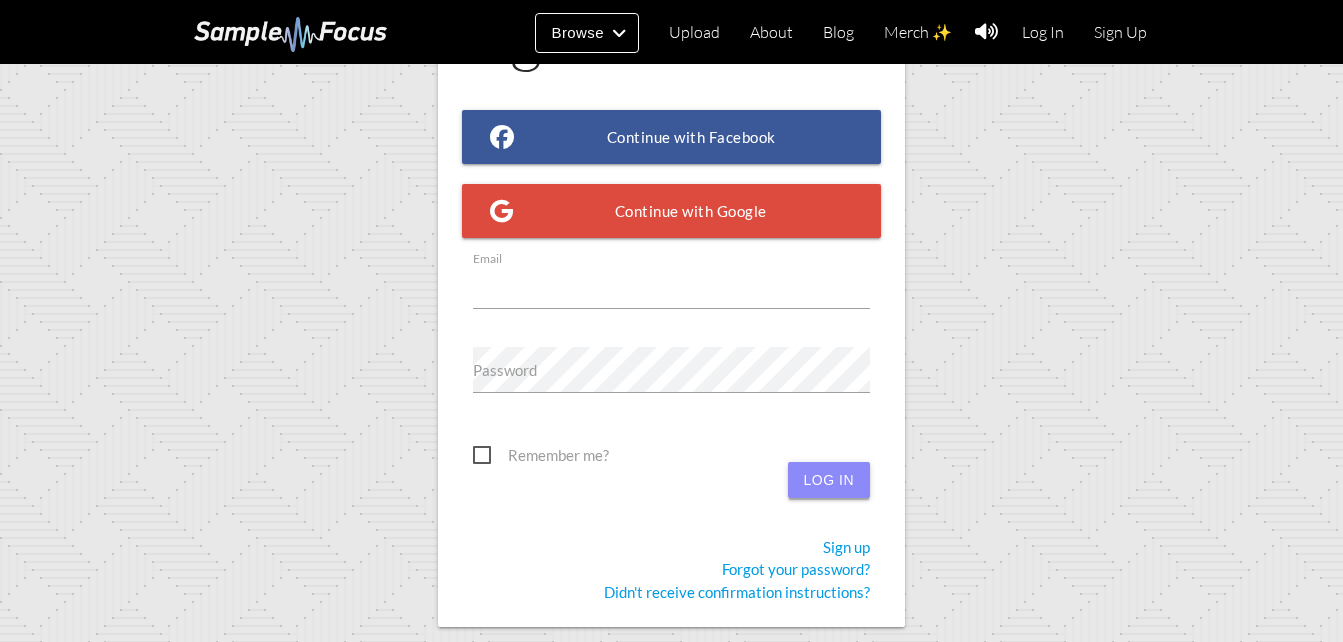drag, startPoint x: 826, startPoint y: 461, endPoint x: 849, endPoint y: 481, distance: 30.479502 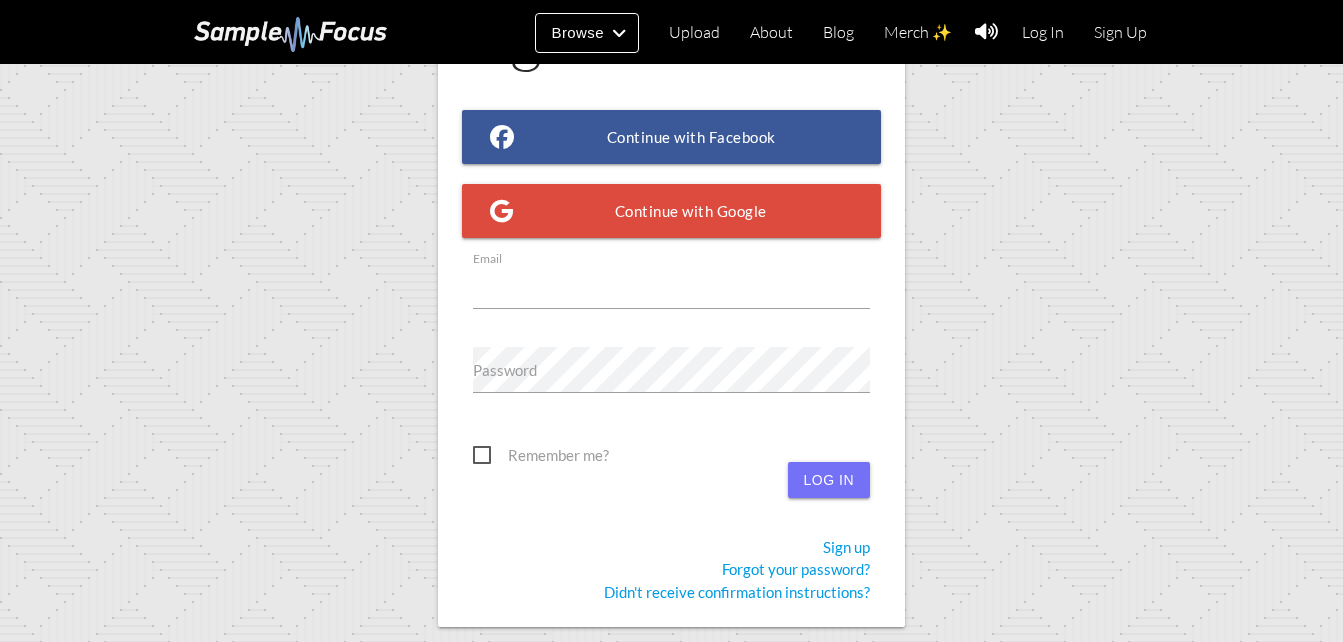 click on "Sign up" at bounding box center (846, 547) 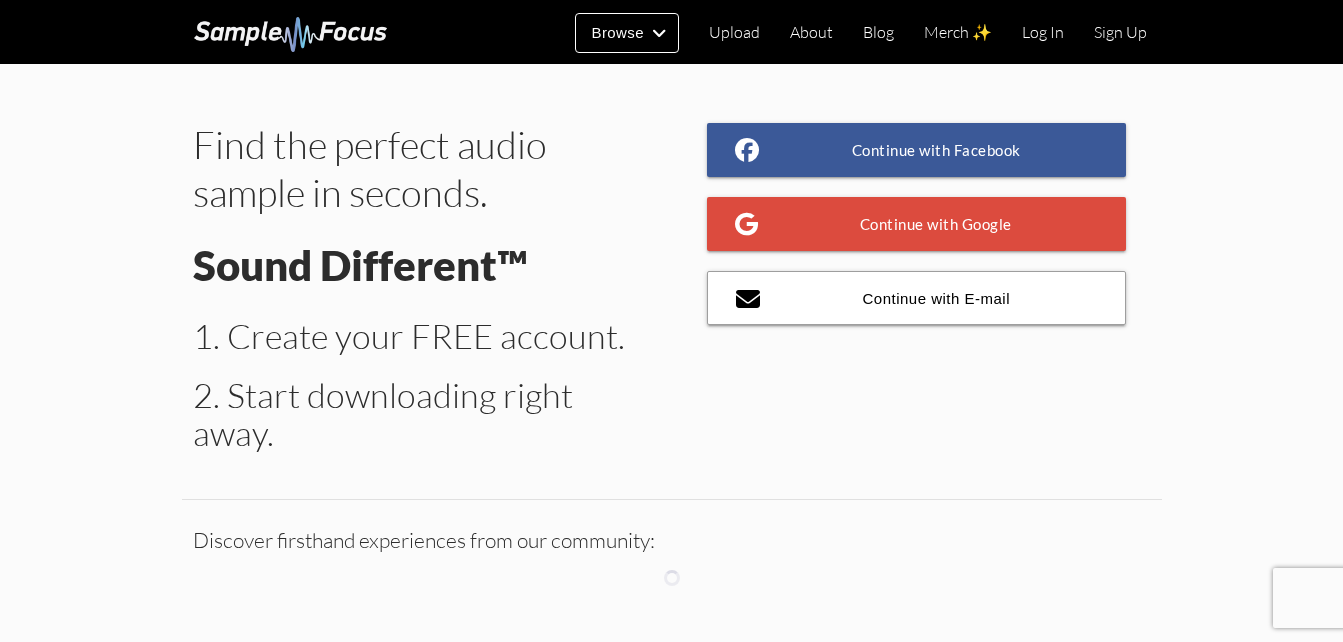 scroll, scrollTop: 0, scrollLeft: 0, axis: both 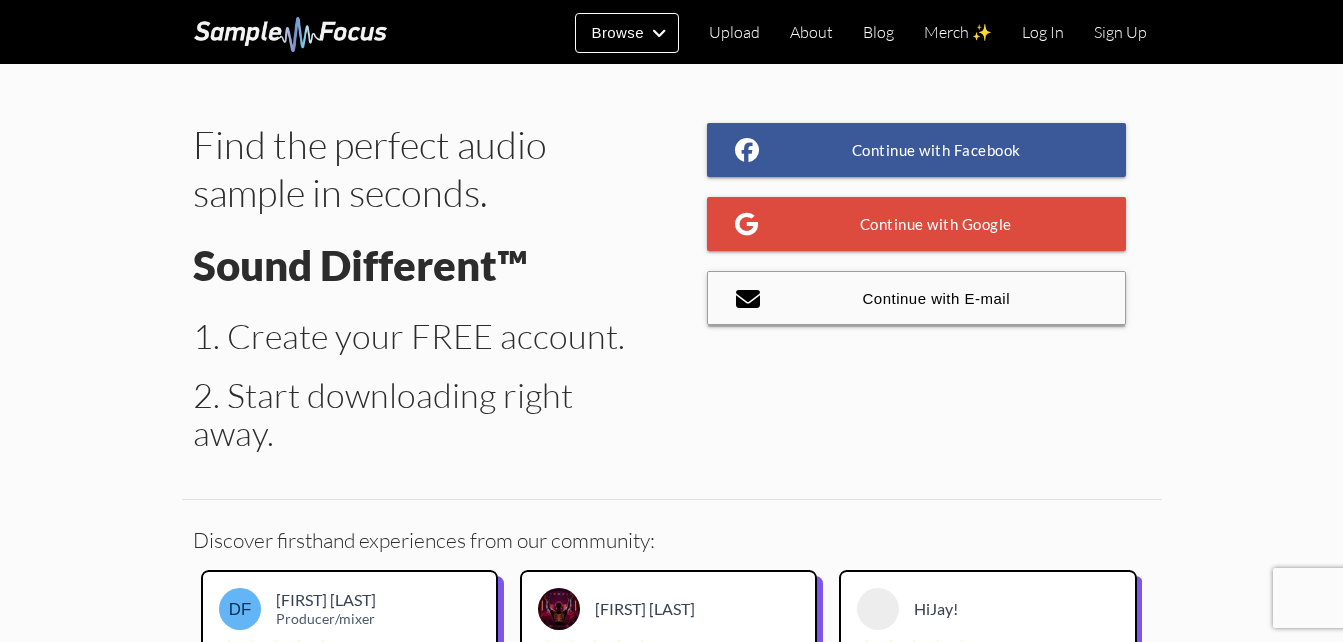 click on "Continue with E-mail" at bounding box center (917, 298) 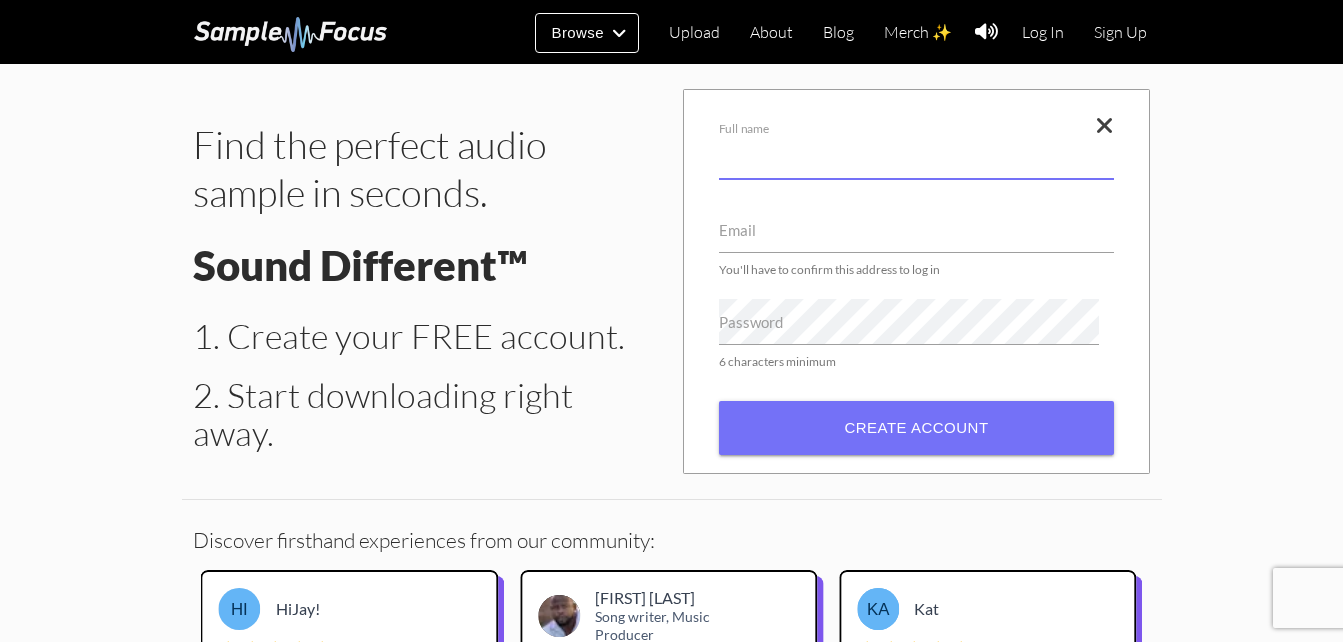 click on "Full name" at bounding box center (916, 156) 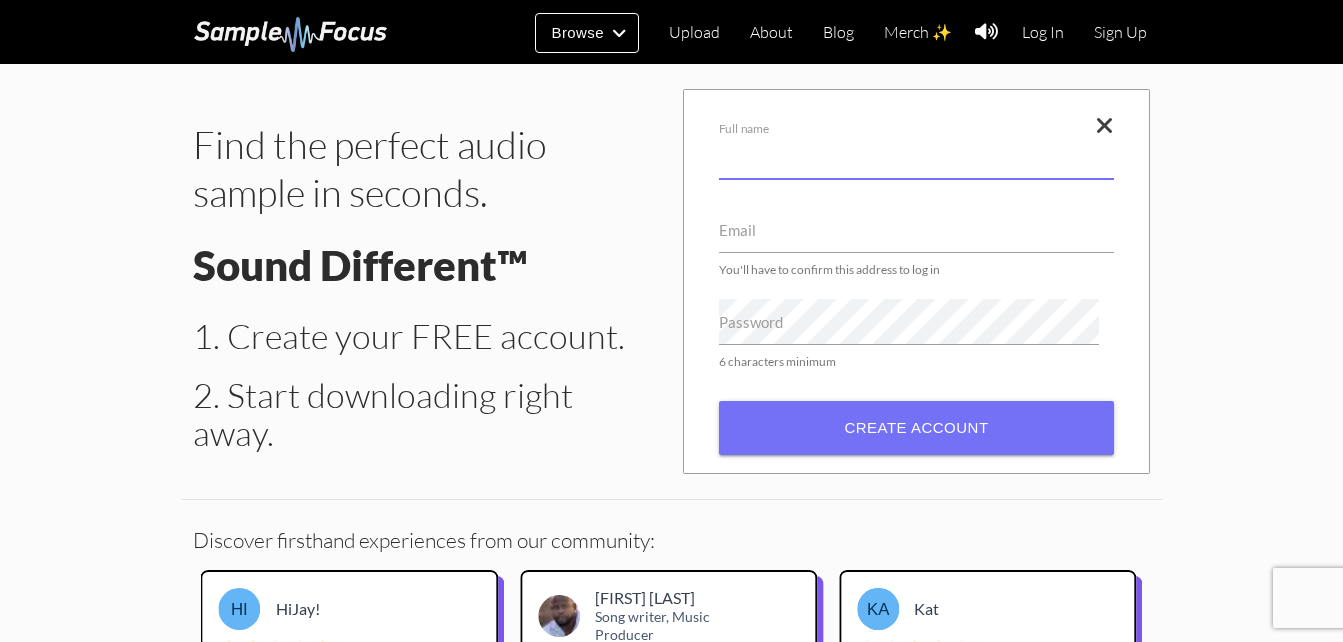 type on "cool" 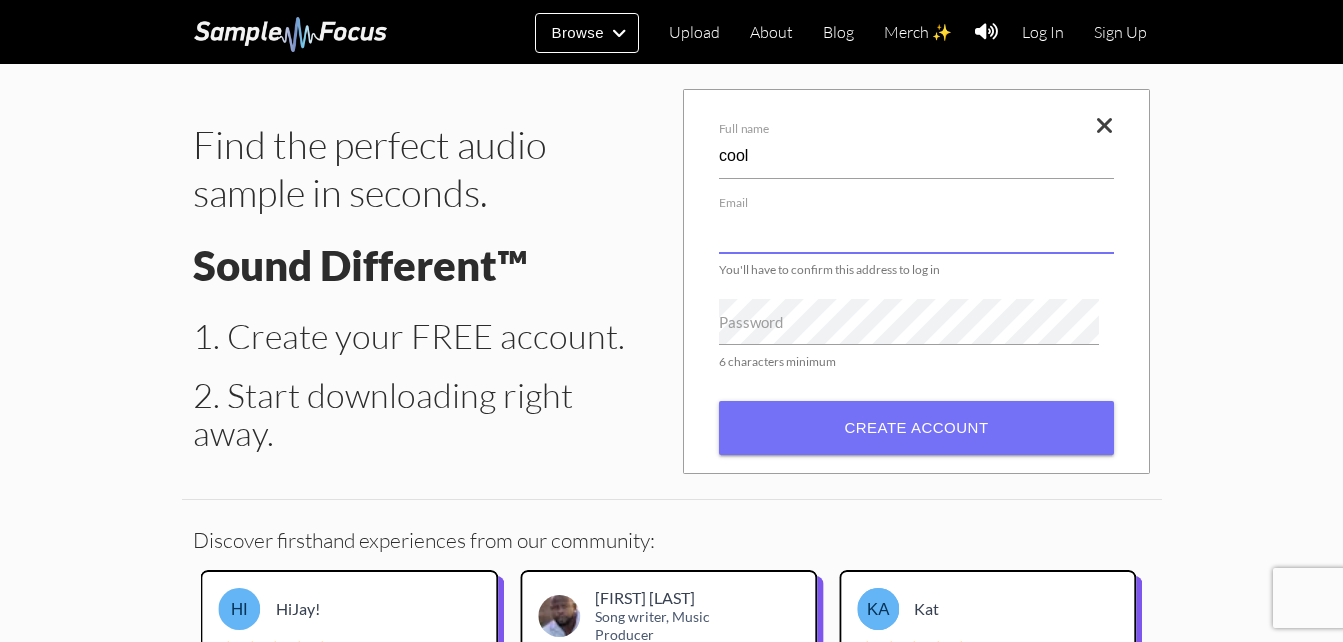 click on "Email" at bounding box center [916, 230] 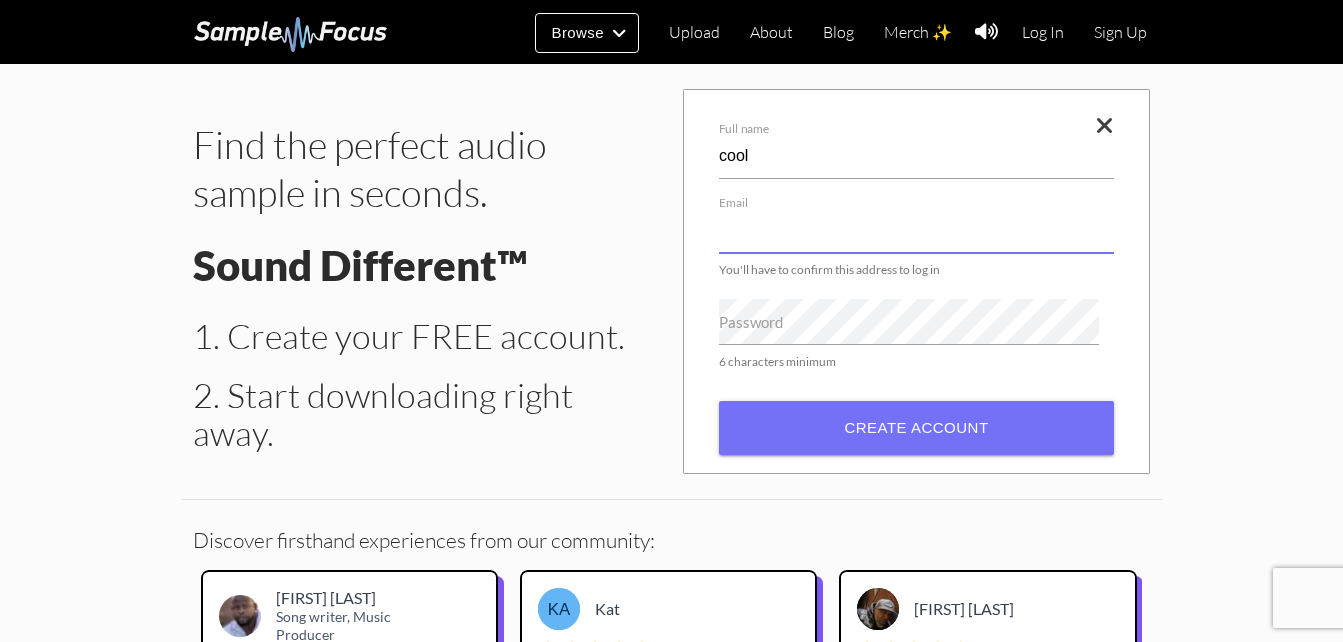 type on "arte99192@gmail.com" 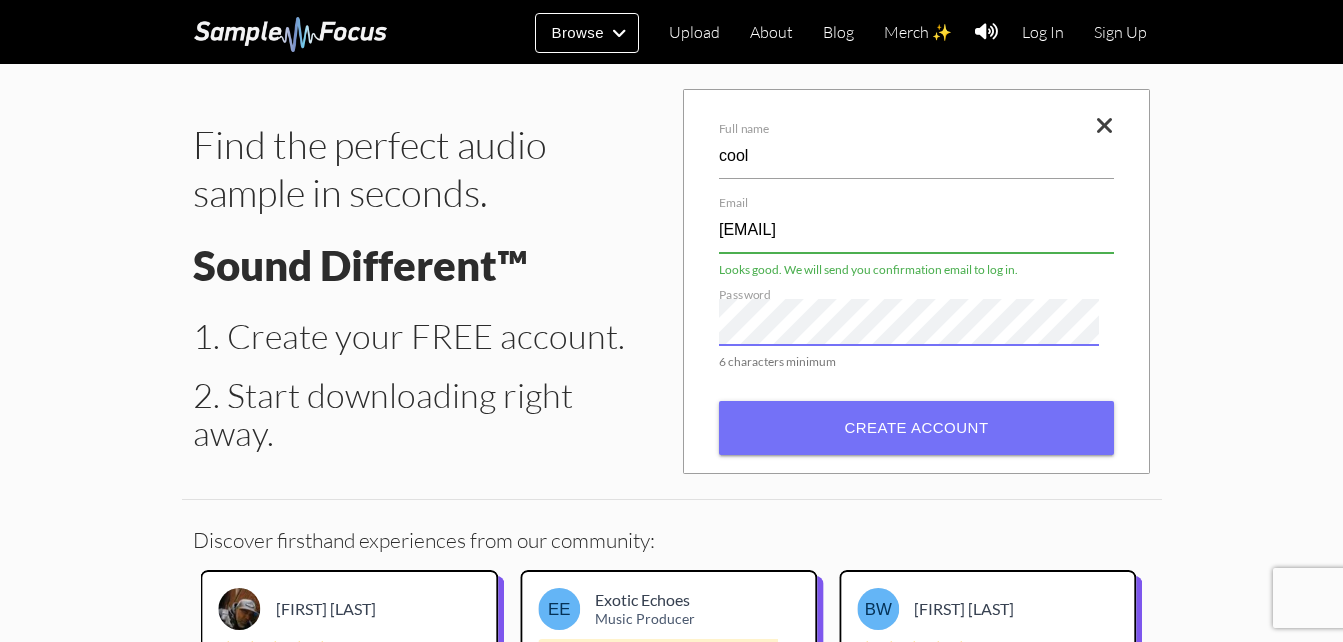 scroll, scrollTop: 26, scrollLeft: 0, axis: vertical 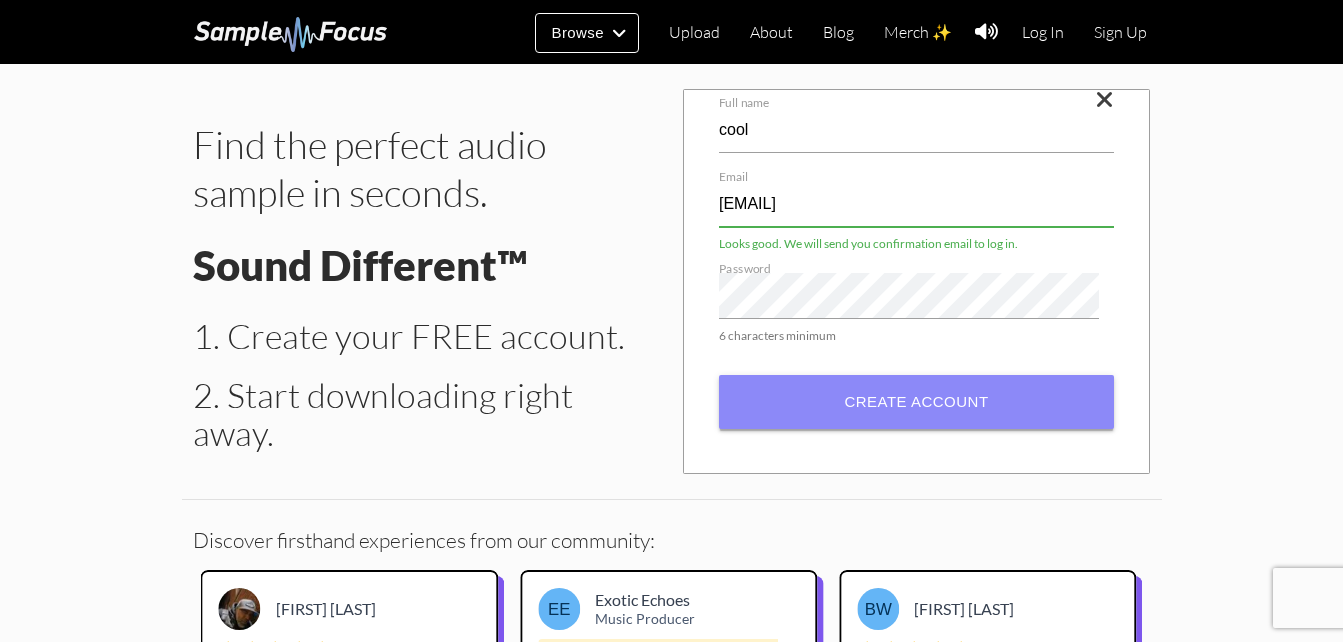 click on "Create account" at bounding box center (916, 402) 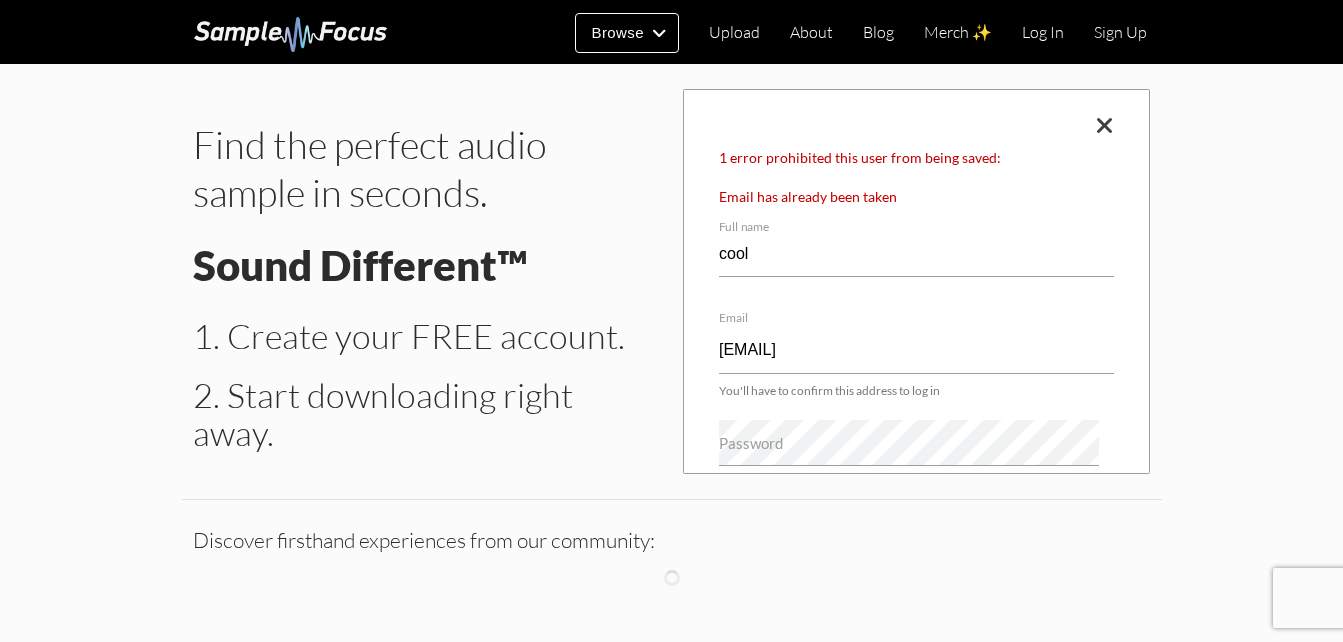 scroll, scrollTop: 0, scrollLeft: 0, axis: both 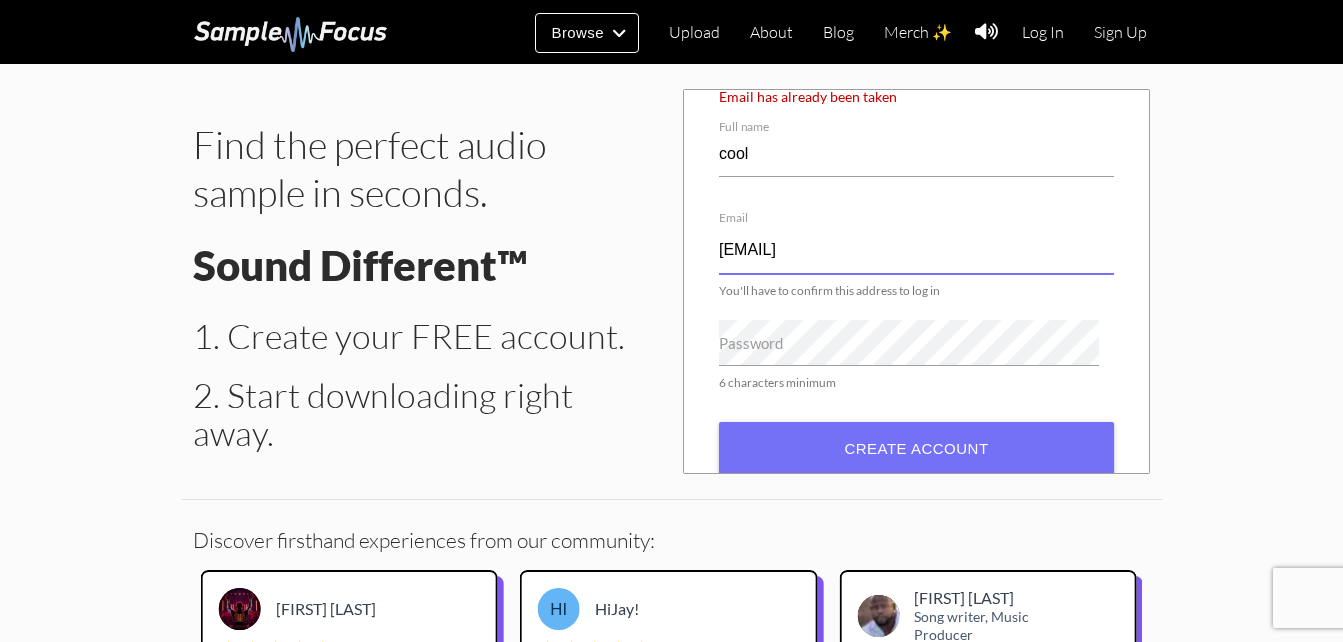 drag, startPoint x: 893, startPoint y: 254, endPoint x: 690, endPoint y: 248, distance: 203.08865 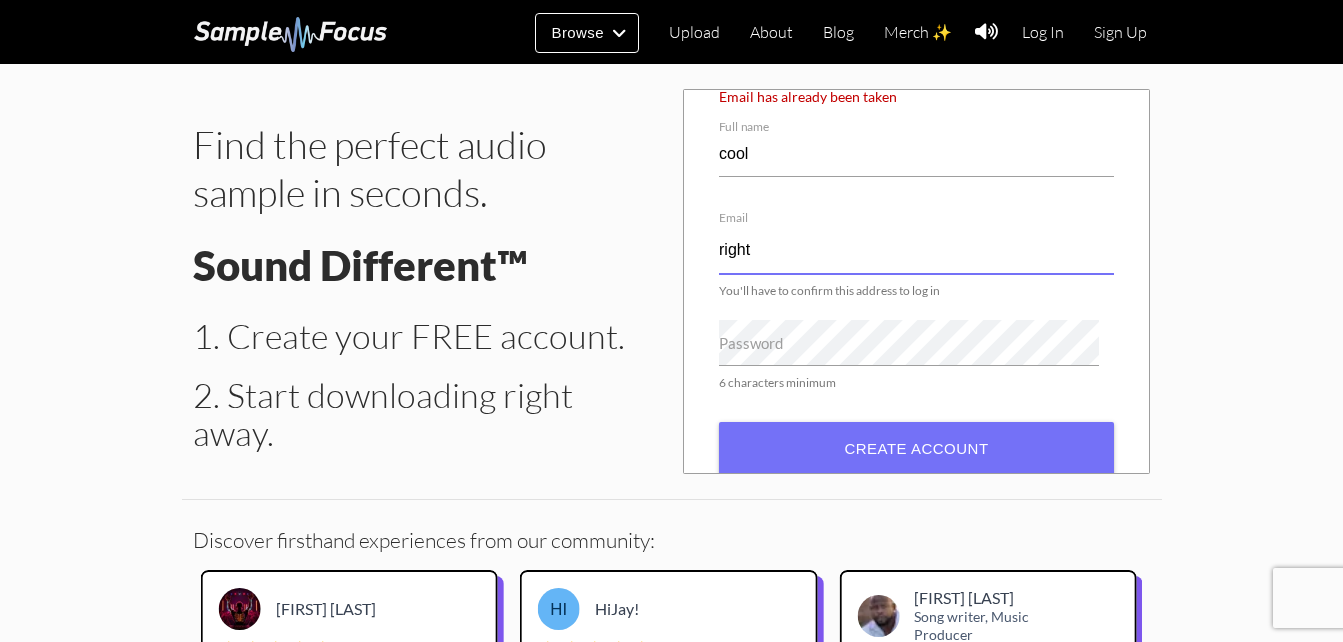 type on "[USERNAME]@[DOMAIN]" 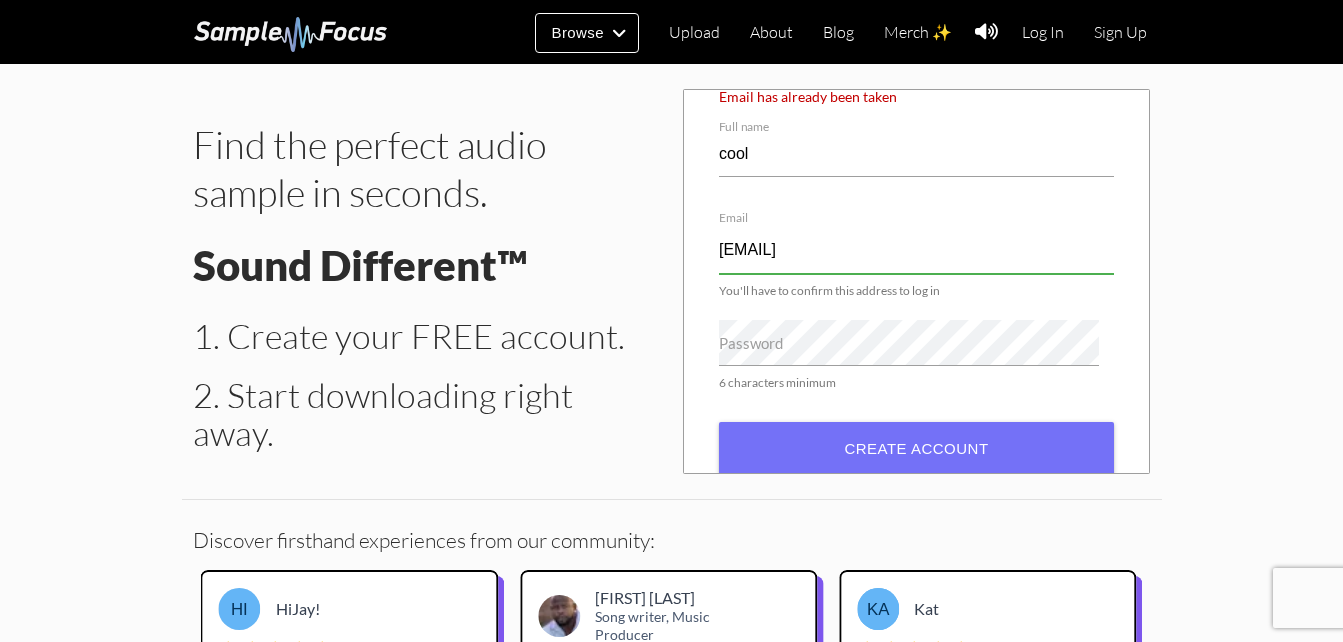 click on "Password" at bounding box center (751, 343) 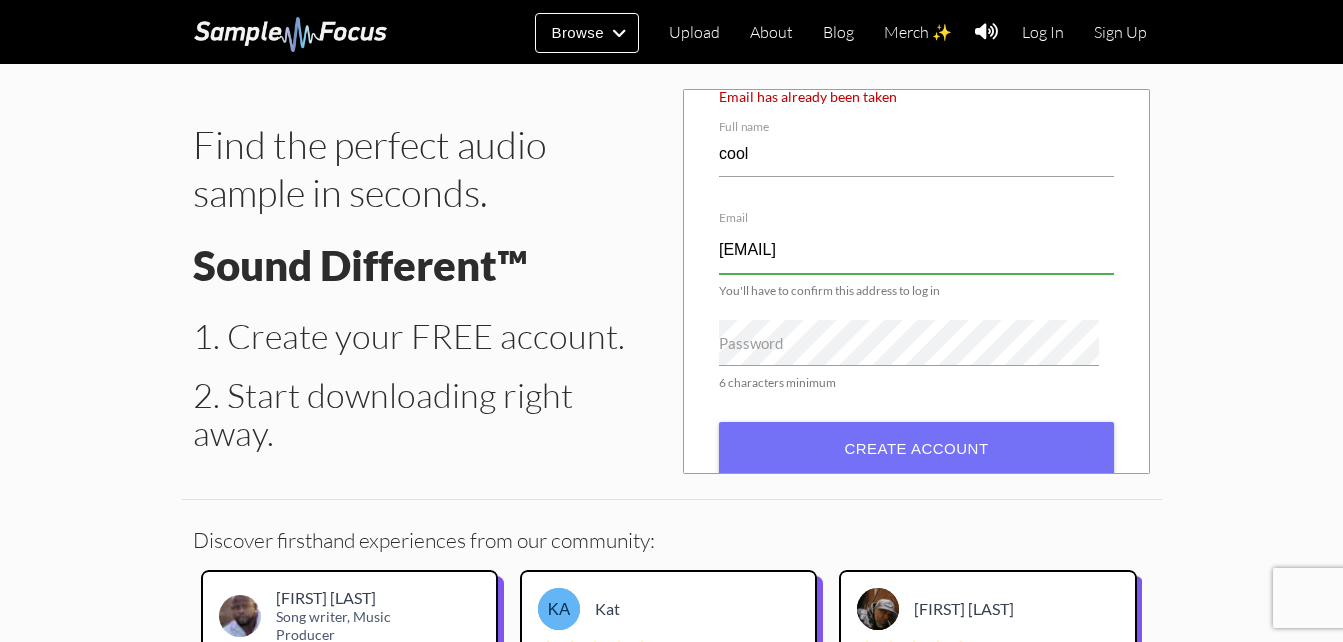 click on "1 error prohibited this user from being saved:
Email has already been taken
Full name
cool
Email
rights.gaming.1@gmail.com
You'll have to confirm this address to log in
Password
6 characters minimum
Create account" at bounding box center (917, 281) 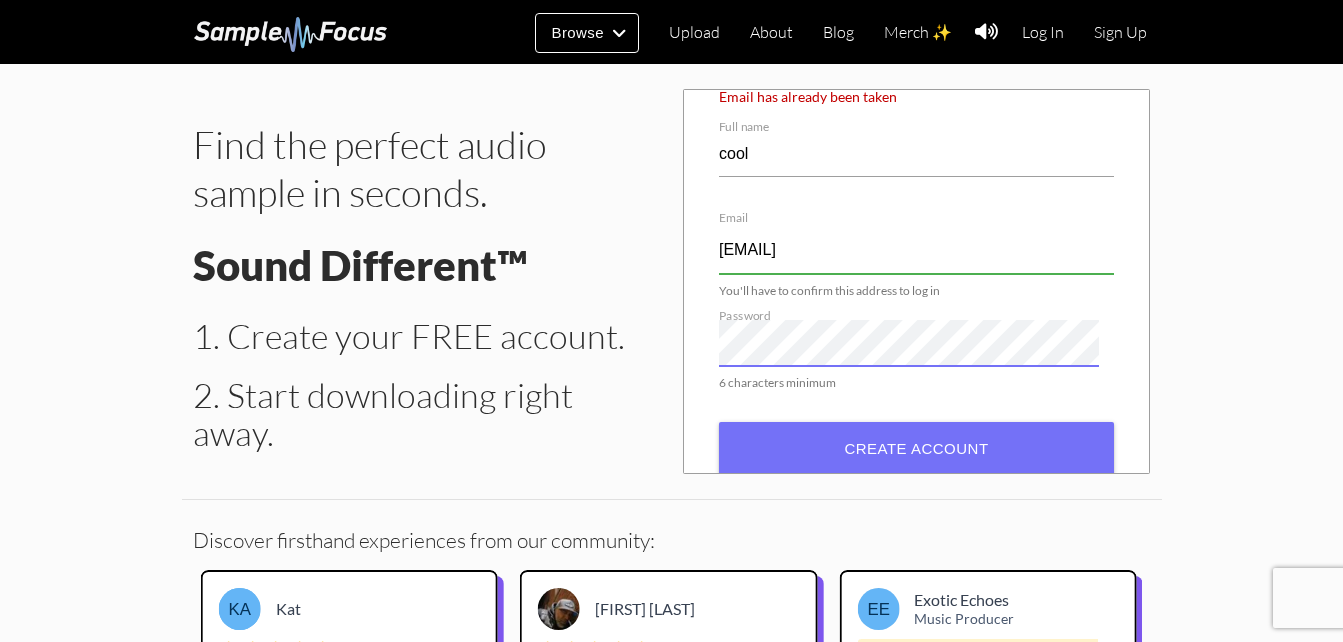 click on "Create account" at bounding box center [916, 449] 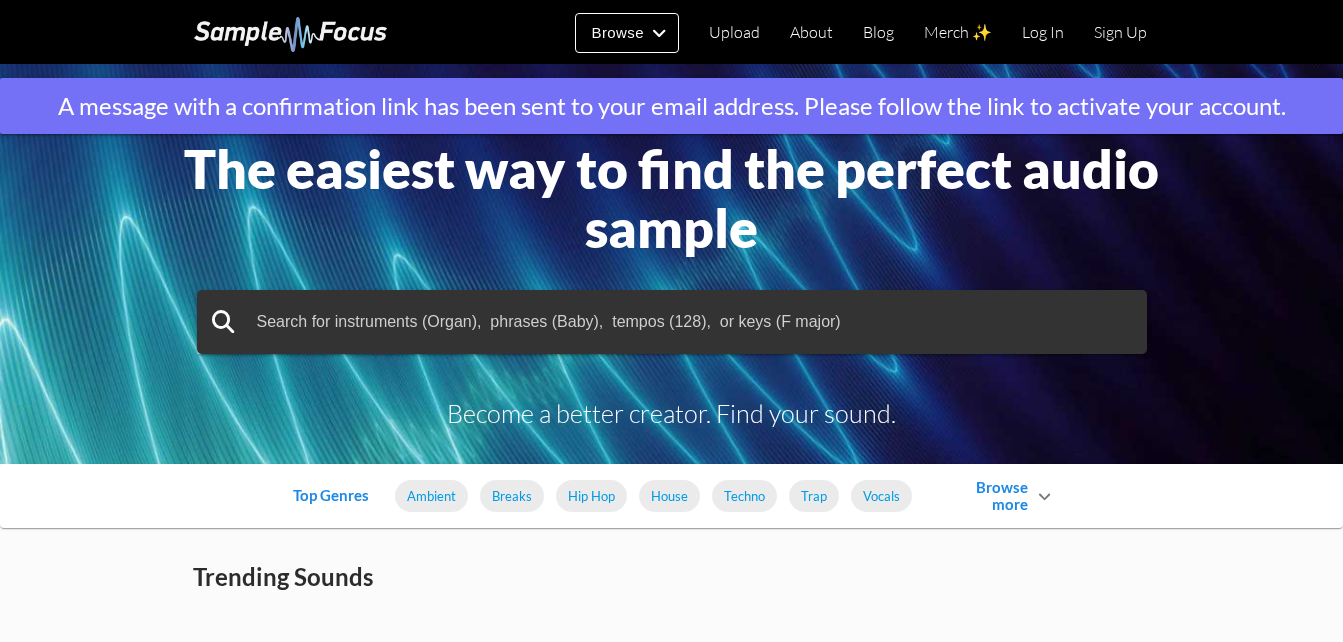 scroll, scrollTop: 0, scrollLeft: 0, axis: both 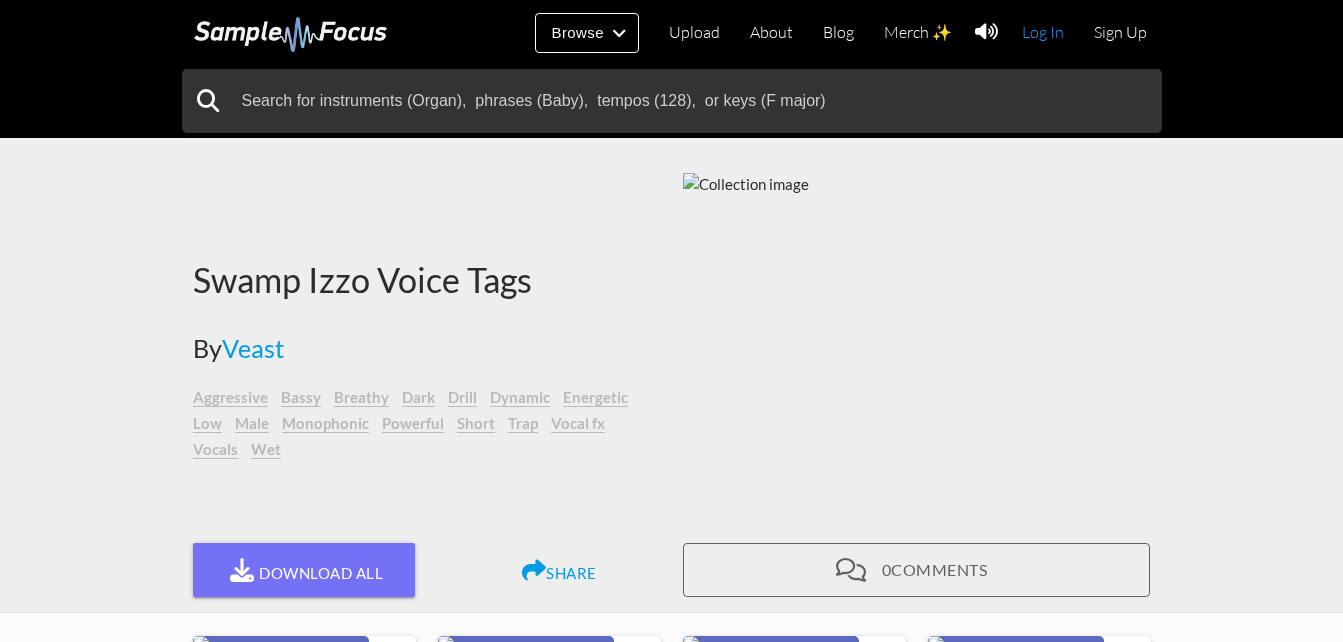 click on "Log In" at bounding box center (1043, 32) 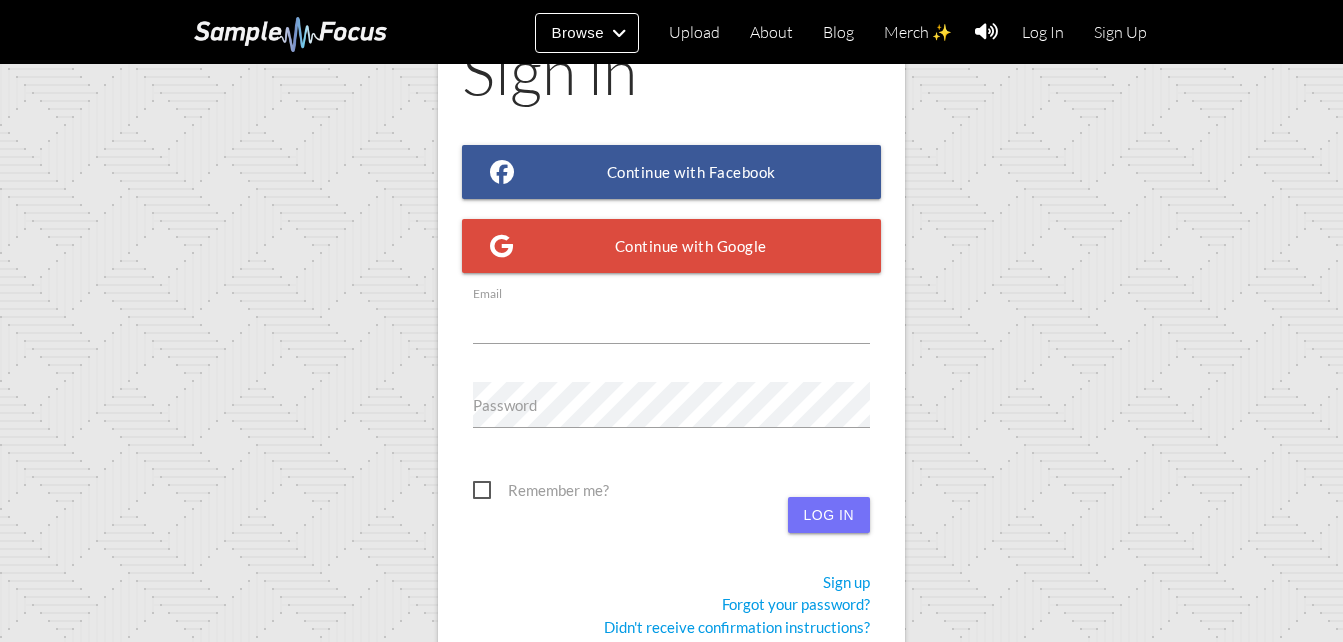 scroll, scrollTop: 135, scrollLeft: 0, axis: vertical 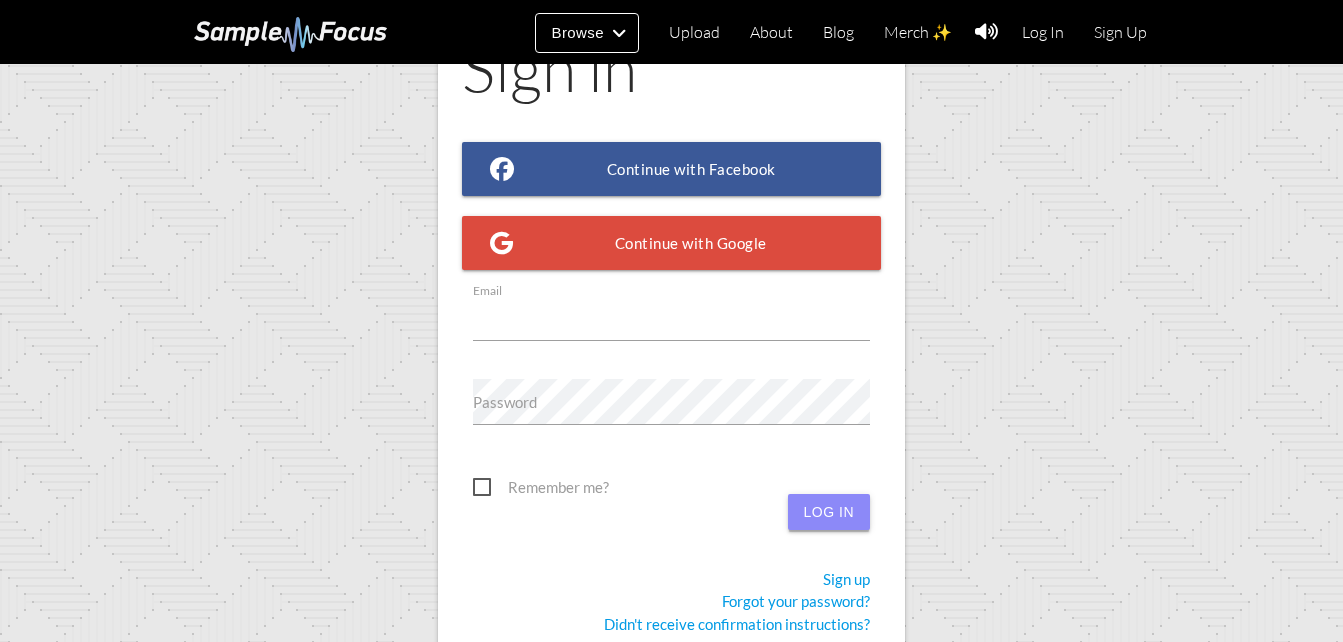 type on "[USERNAME]@[DOMAIN]" 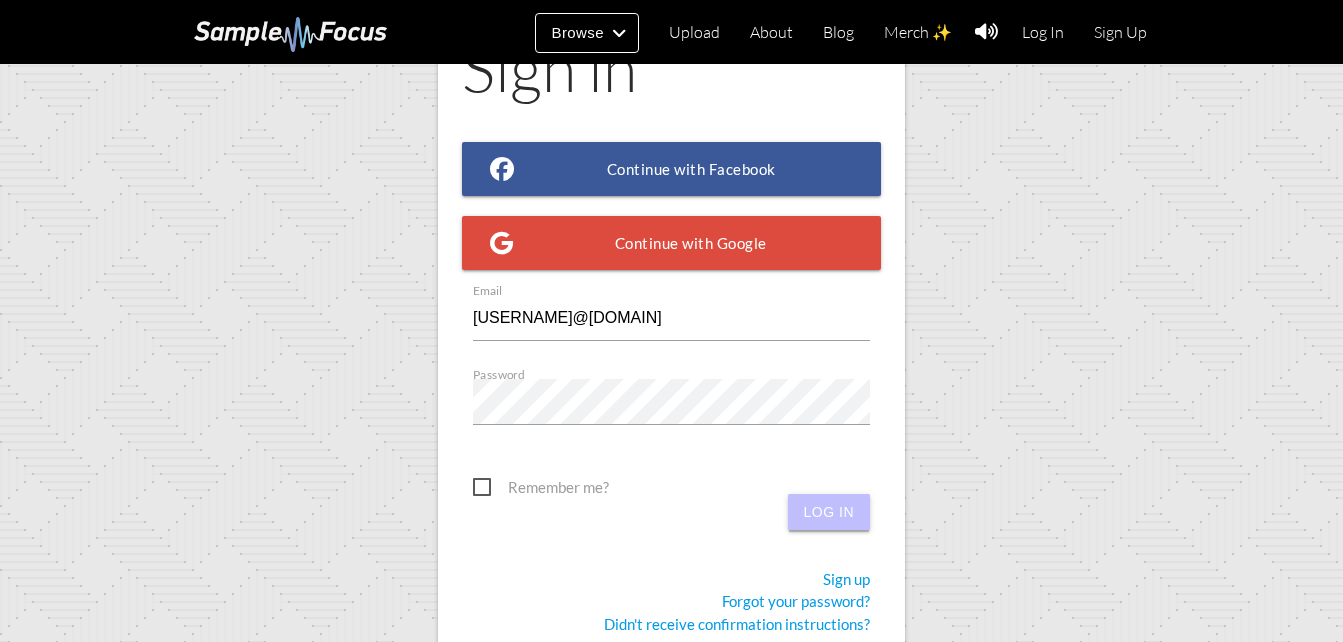 click on "Log in" at bounding box center (829, 512) 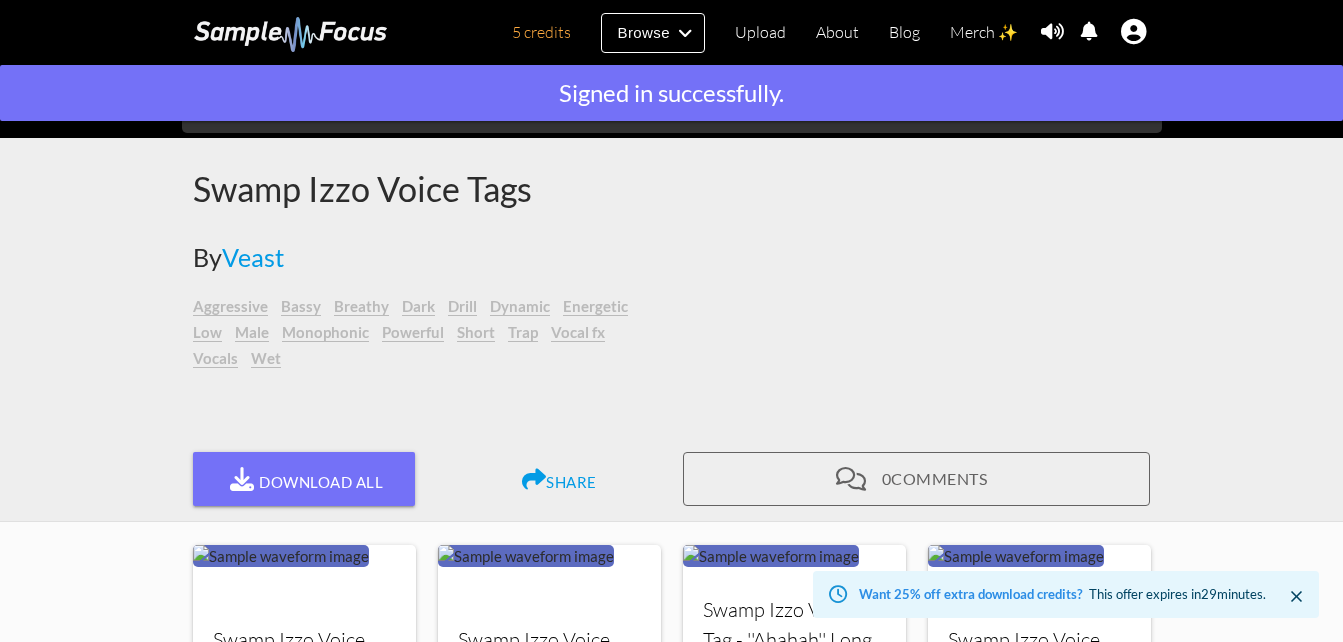 scroll, scrollTop: 92, scrollLeft: 0, axis: vertical 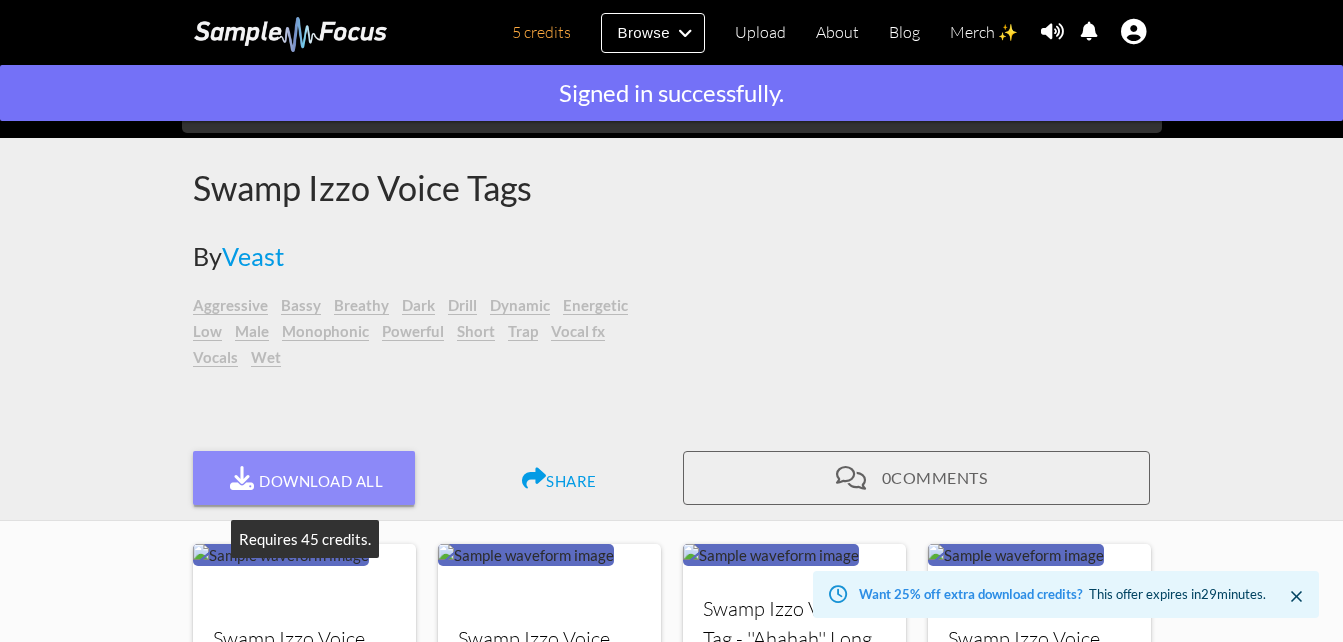click on "Download All" at bounding box center [304, 478] 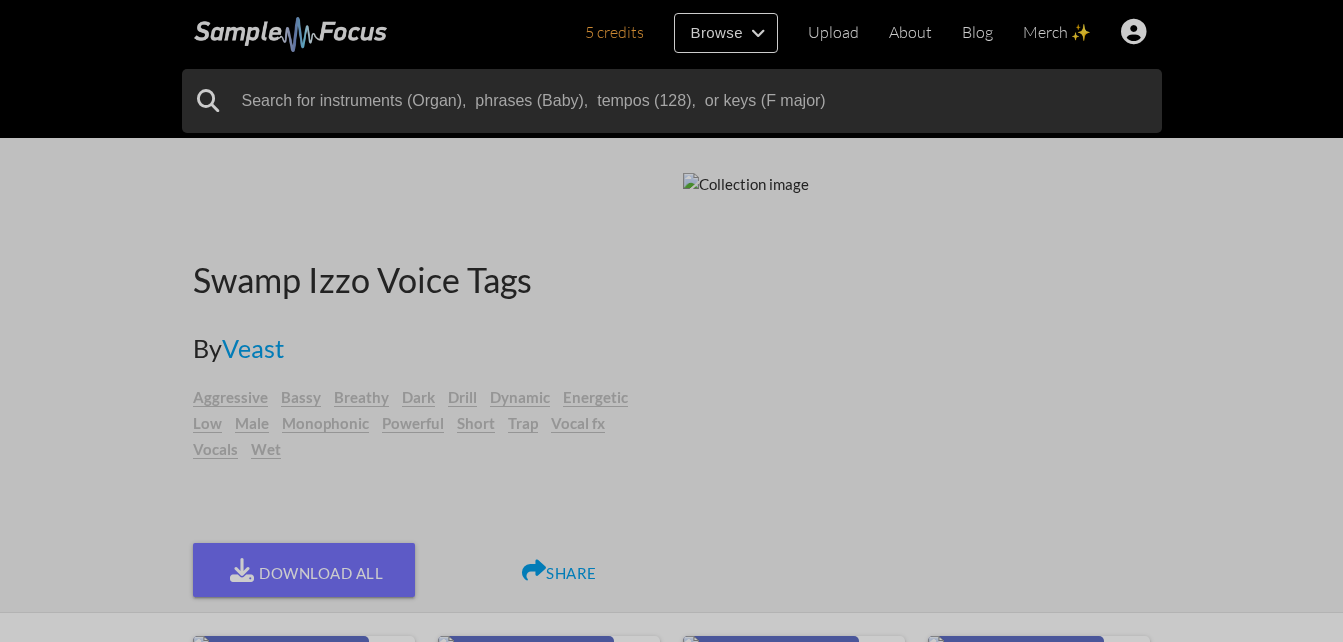scroll, scrollTop: 0, scrollLeft: 0, axis: both 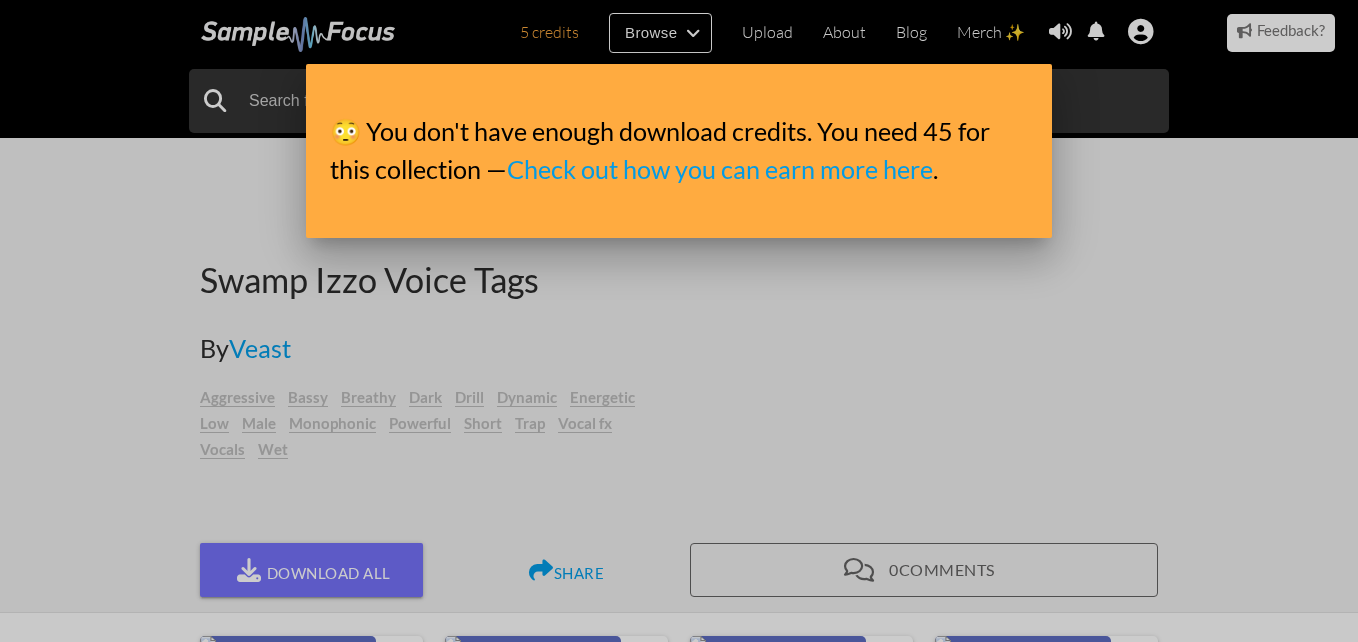 click at bounding box center [679, 241] 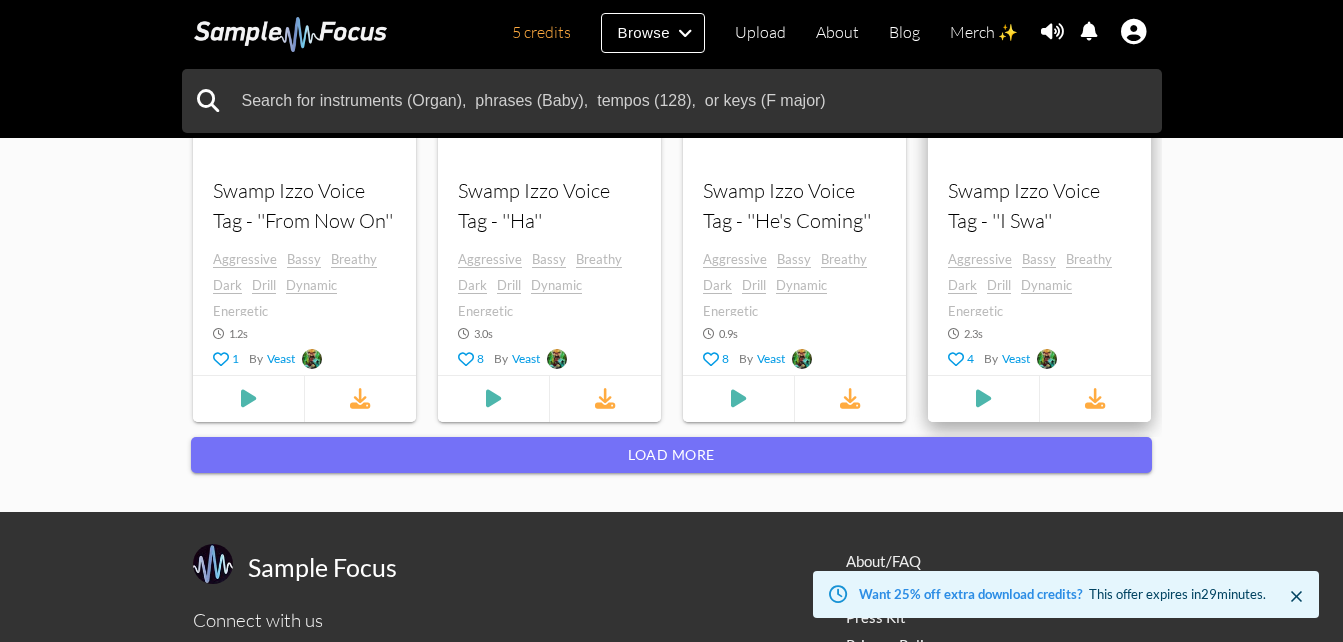 scroll, scrollTop: 1937, scrollLeft: 0, axis: vertical 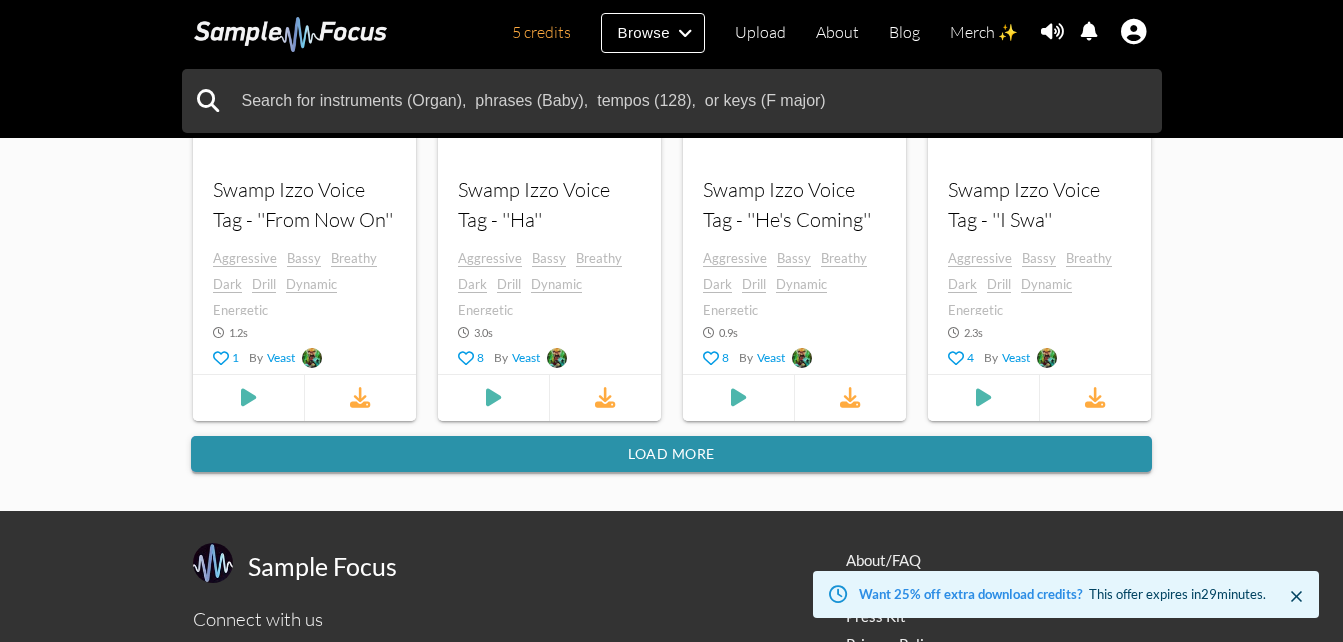 click on "Load more" at bounding box center [671, 454] 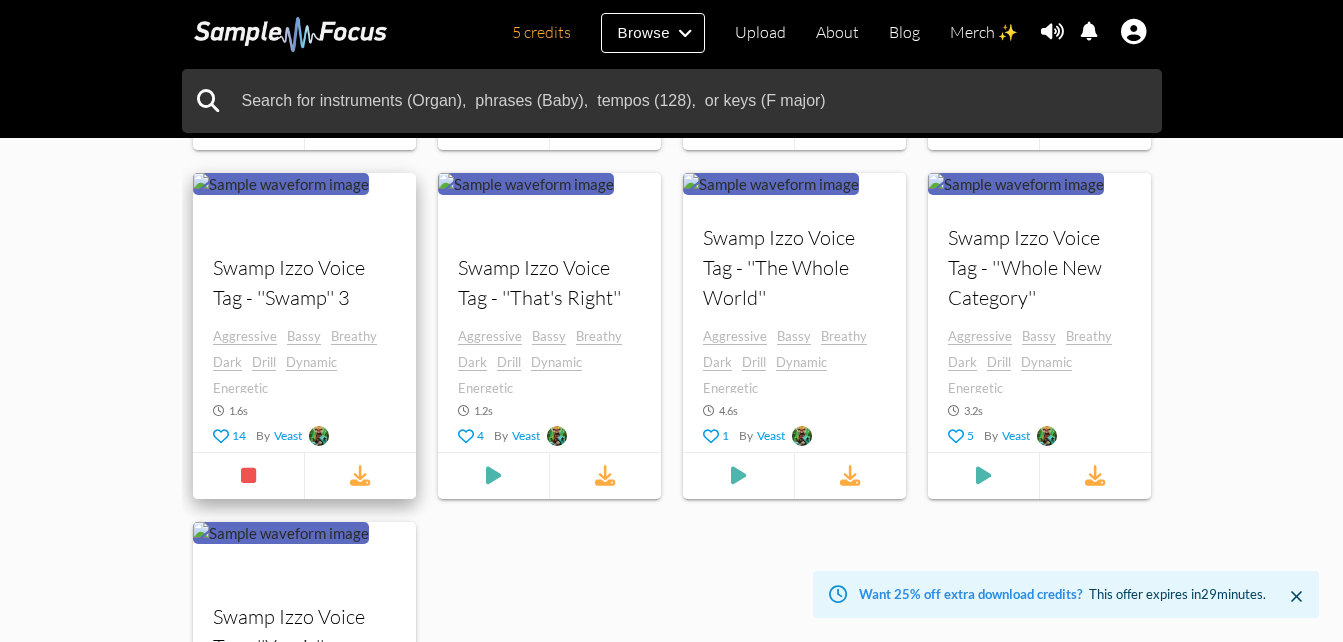 scroll, scrollTop: 3906, scrollLeft: 0, axis: vertical 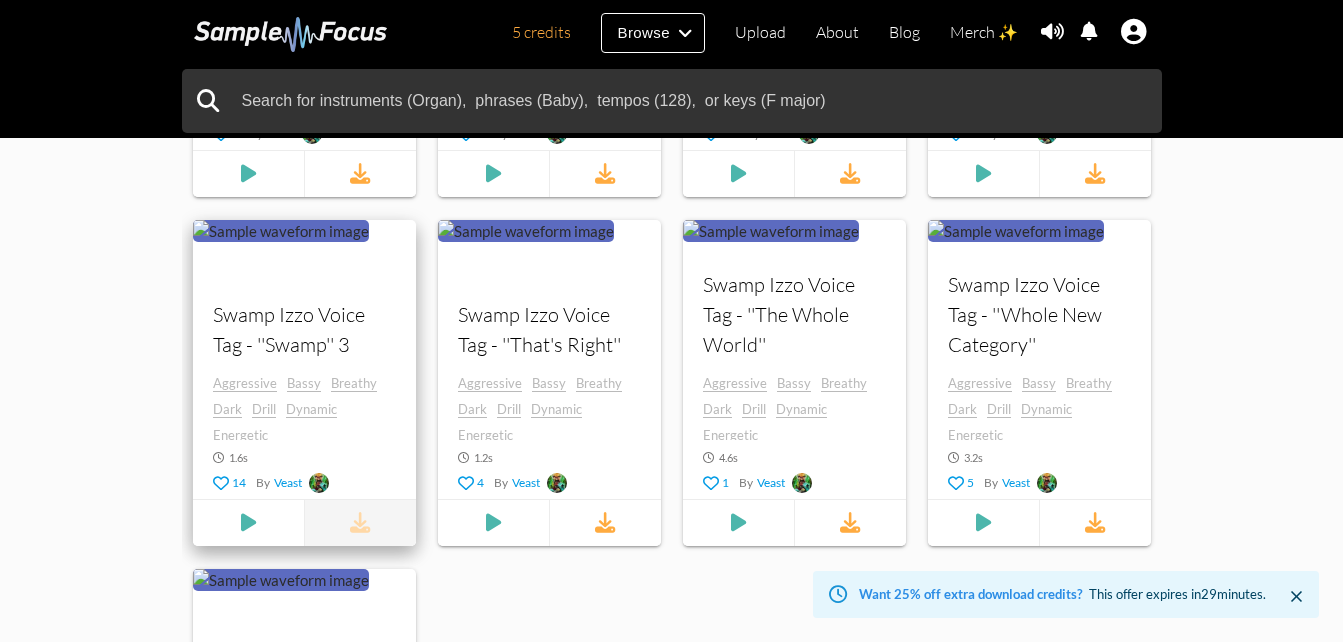 click at bounding box center [359, 523] 